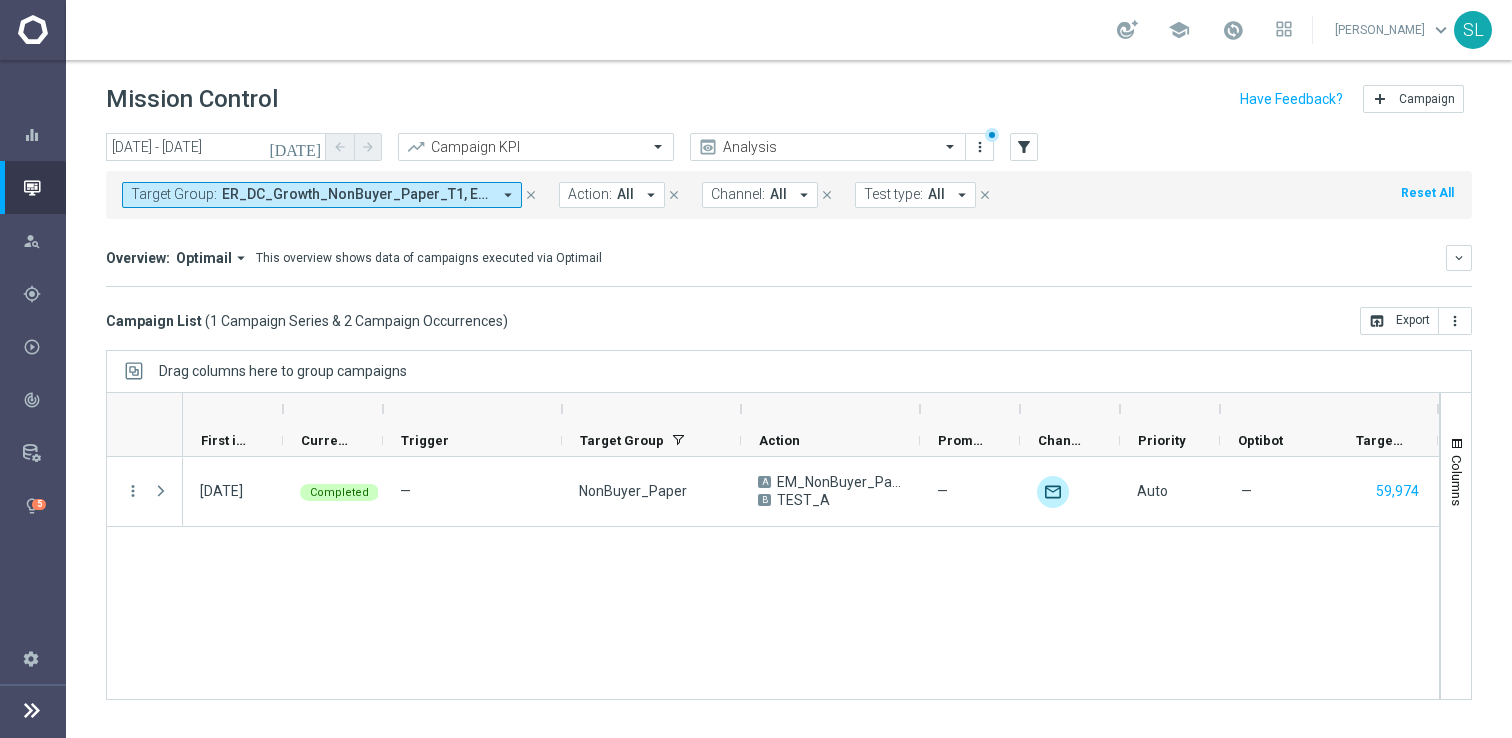 scroll, scrollTop: 0, scrollLeft: 0, axis: both 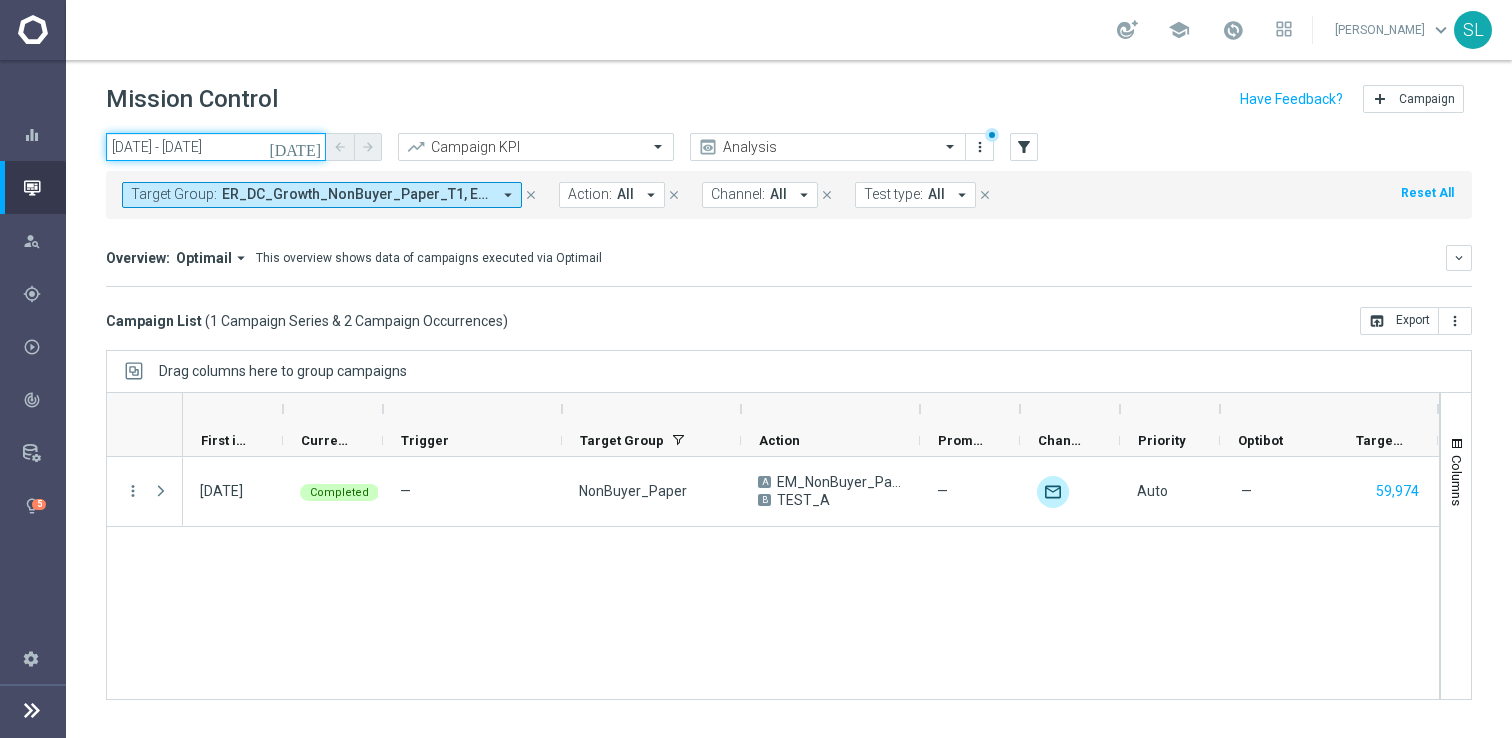 click on "[DATE] - [DATE]" 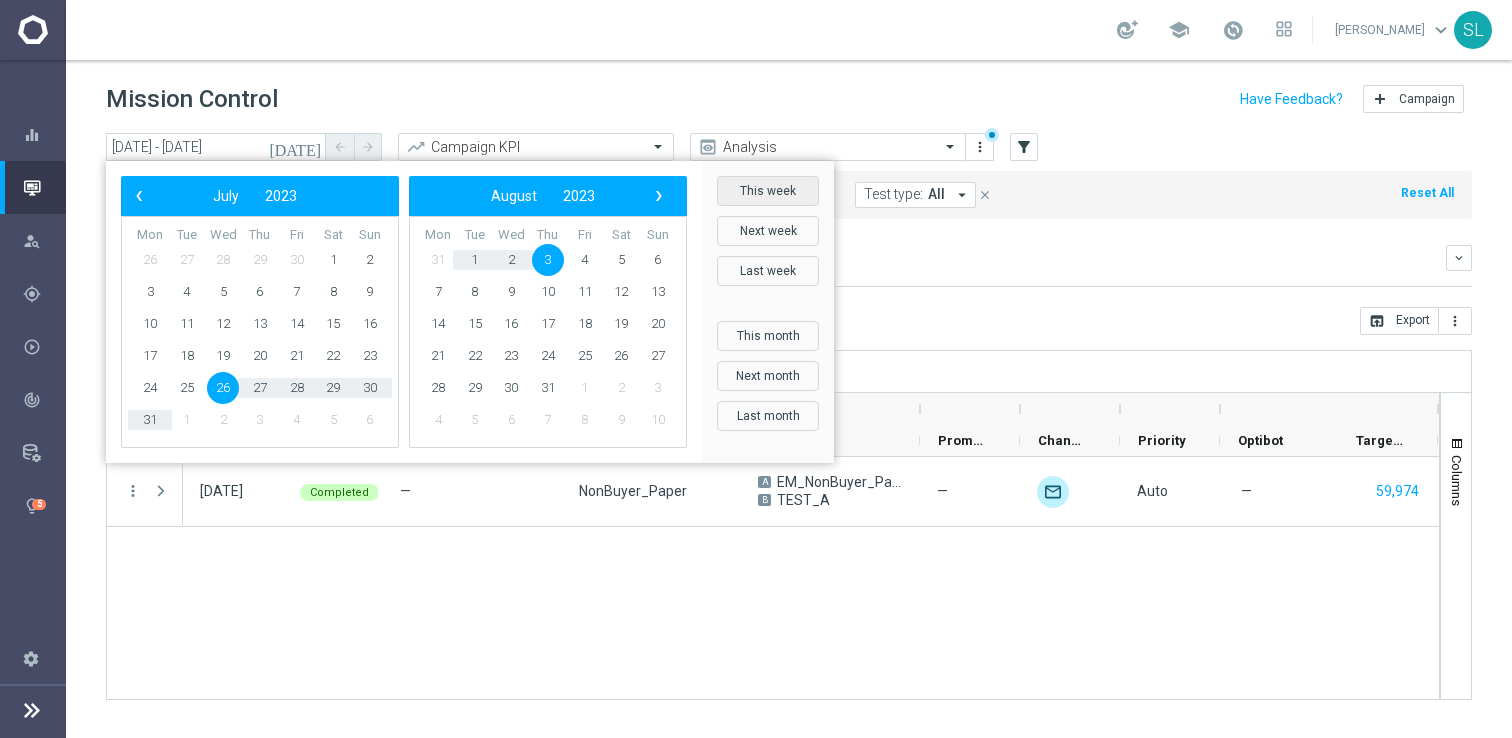 click on "This week" 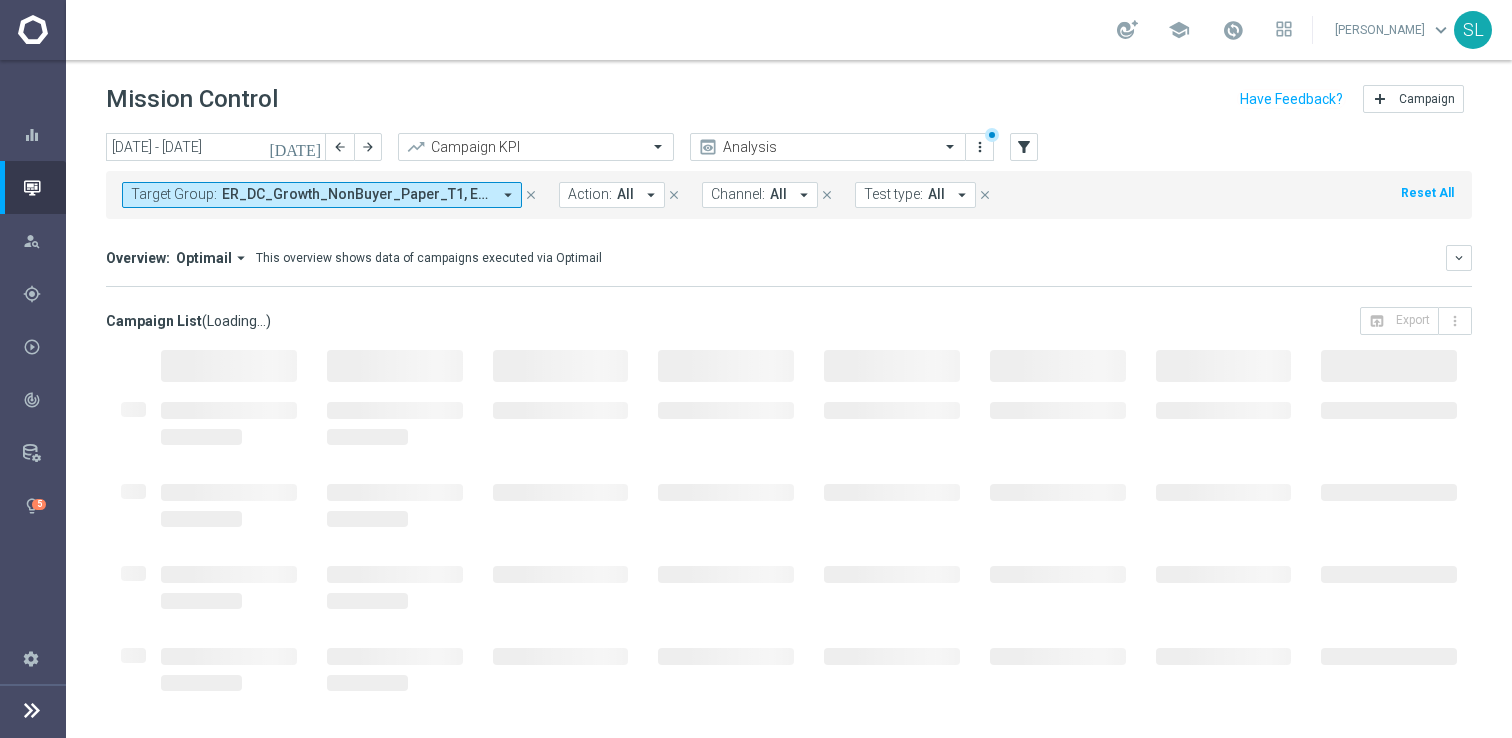 click on "ER_DC_Growth_NonBuyer_Paper_T1, ER_OMNI_Growth_NonBuyer_Paper_T1, NonBuyer_Paper" at bounding box center [356, 194] 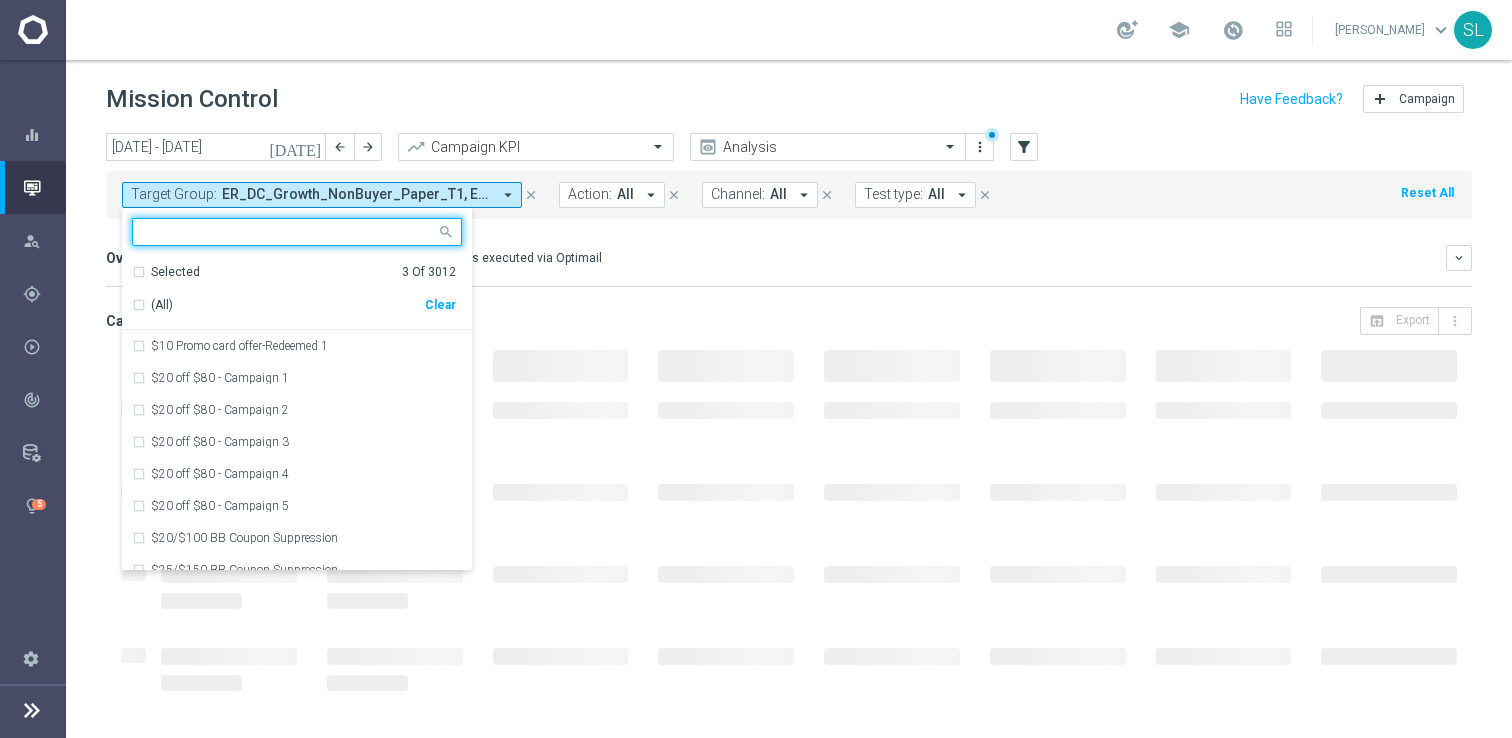 click on "Clear" at bounding box center (0, 0) 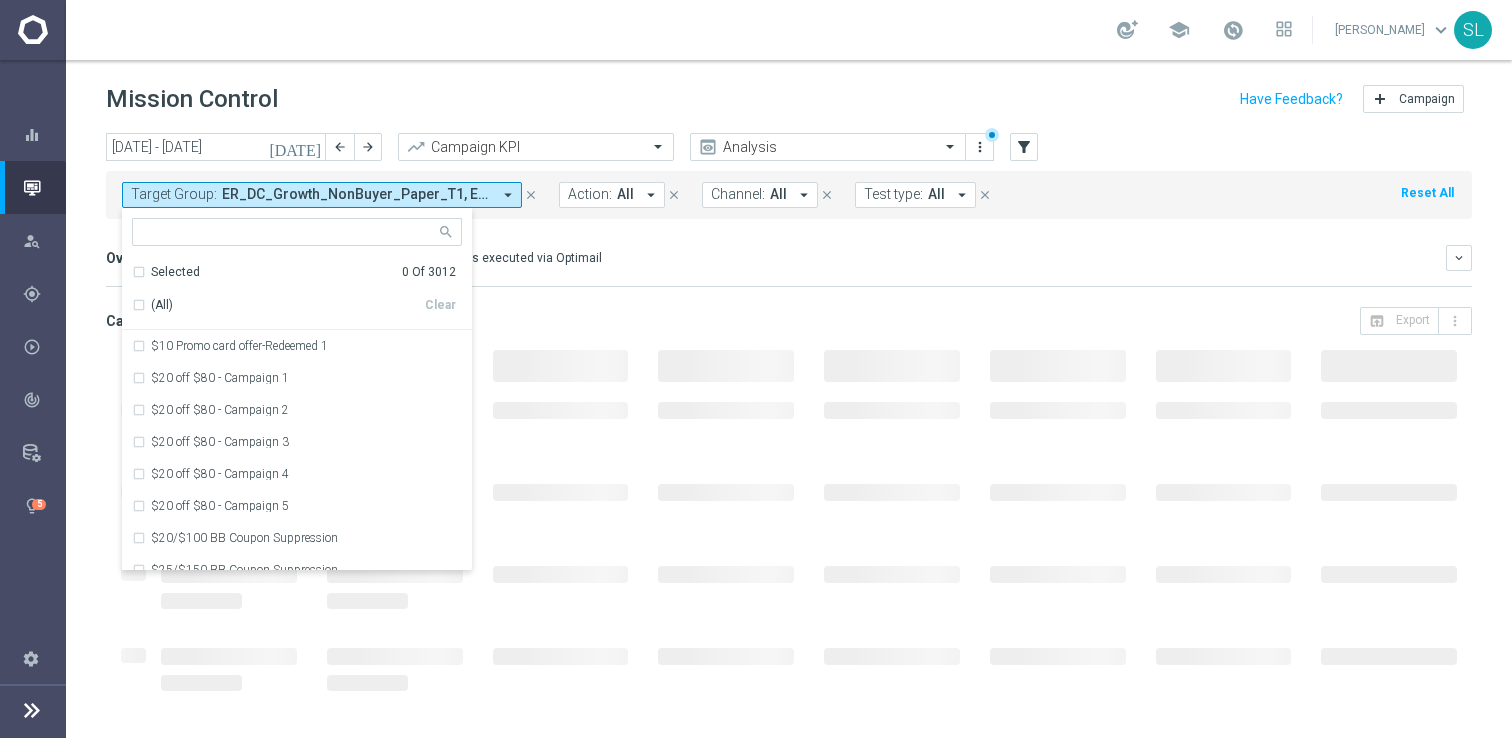 click at bounding box center (289, 232) 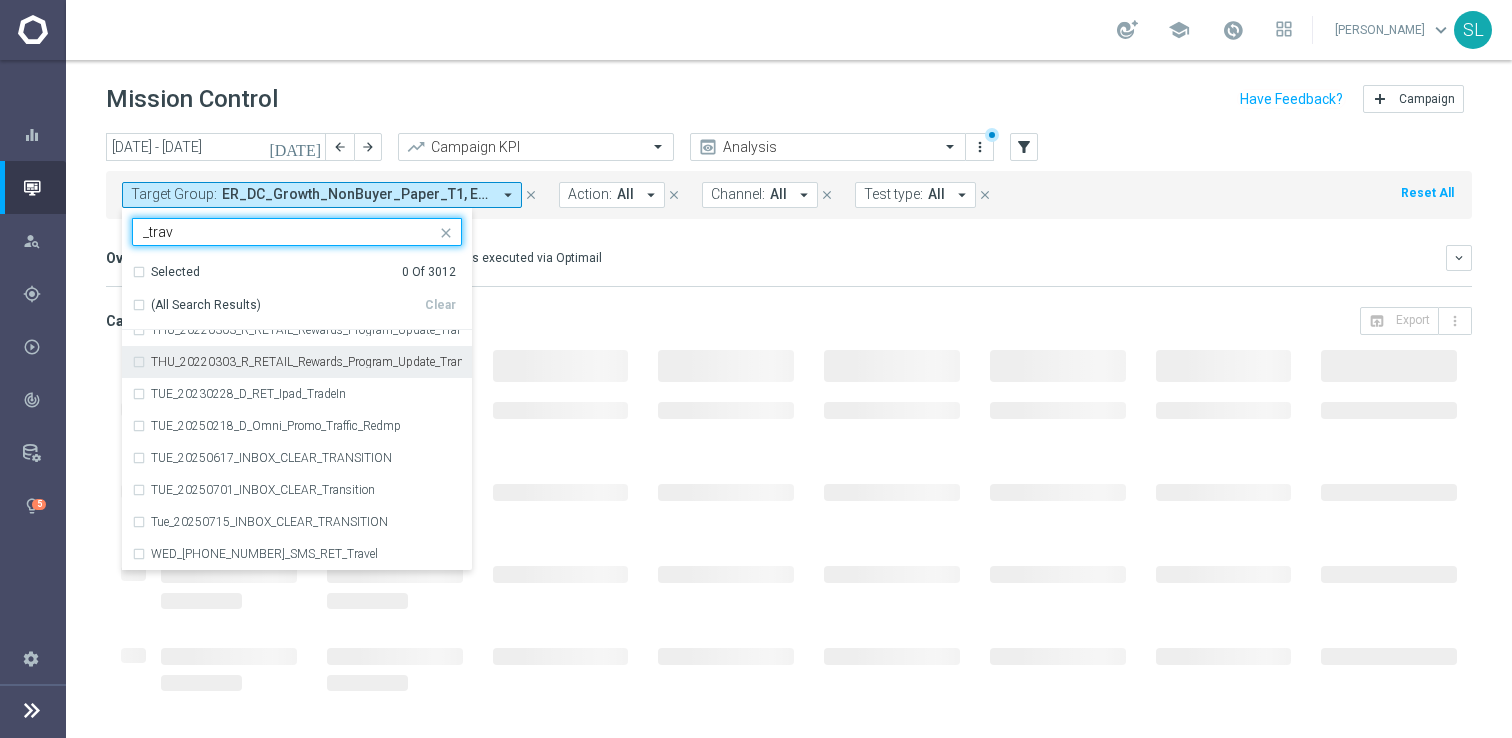 scroll, scrollTop: 560, scrollLeft: 0, axis: vertical 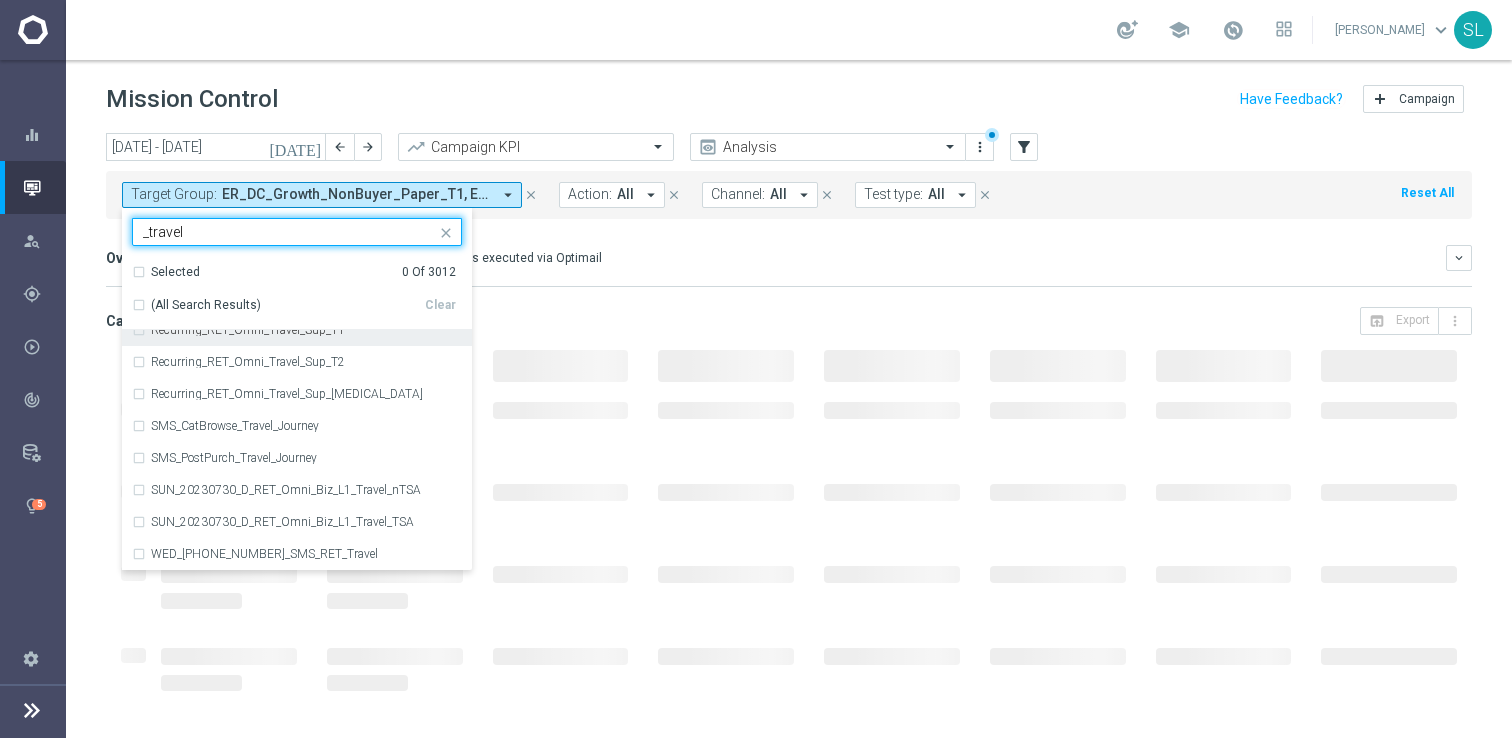 click on "(All Search Results)" at bounding box center (206, 305) 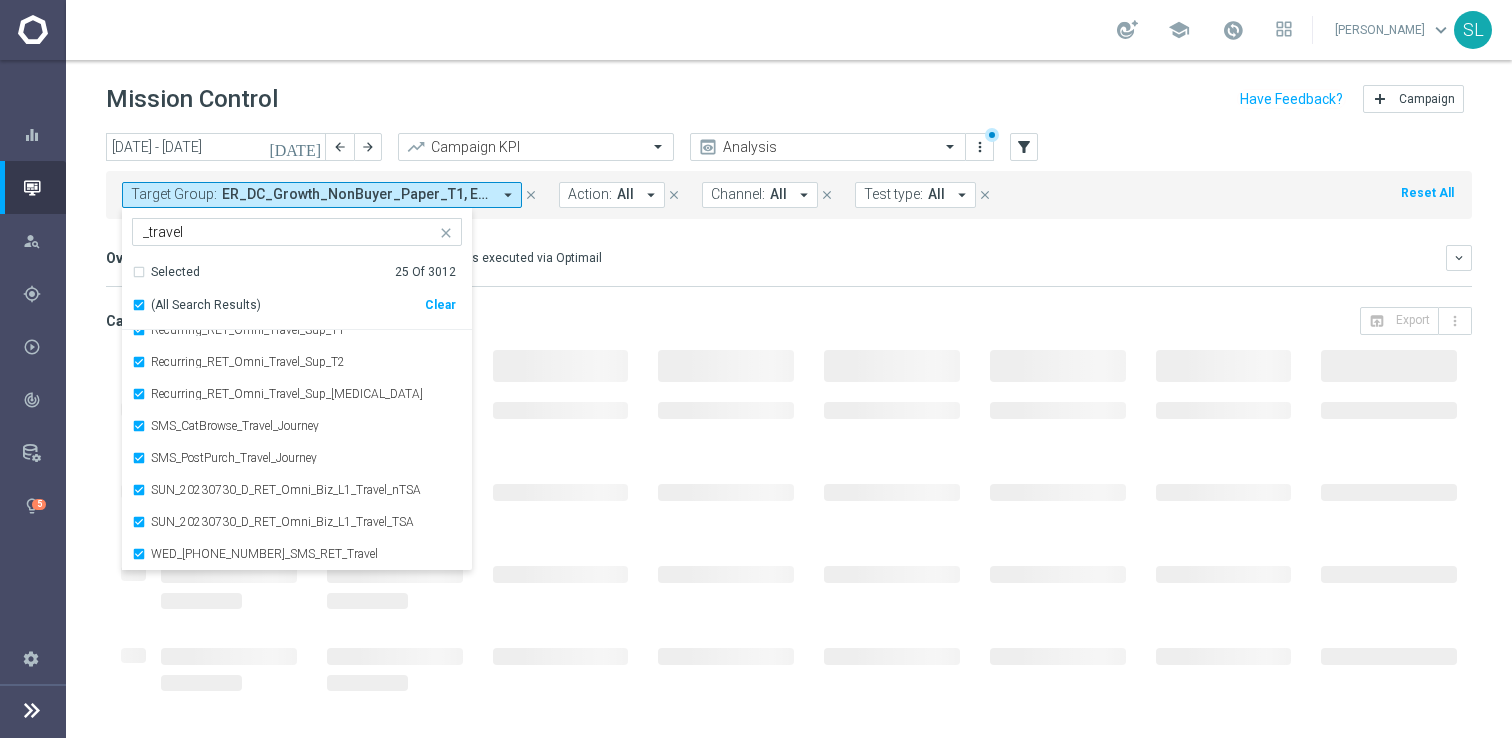 click on "Overview:
Optimail
arrow_drop_down
This overview shows data of campaigns executed via Optimail" 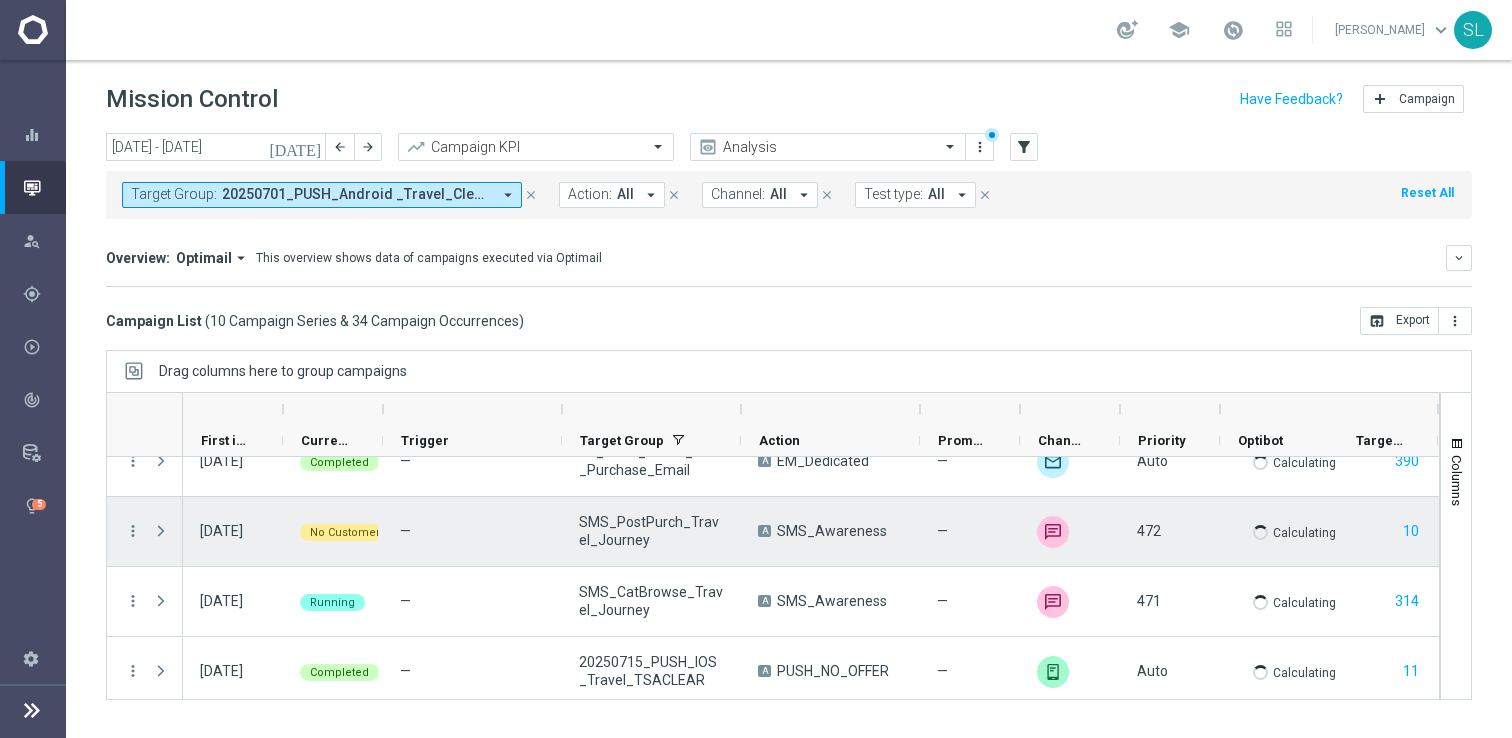 scroll, scrollTop: 0, scrollLeft: 0, axis: both 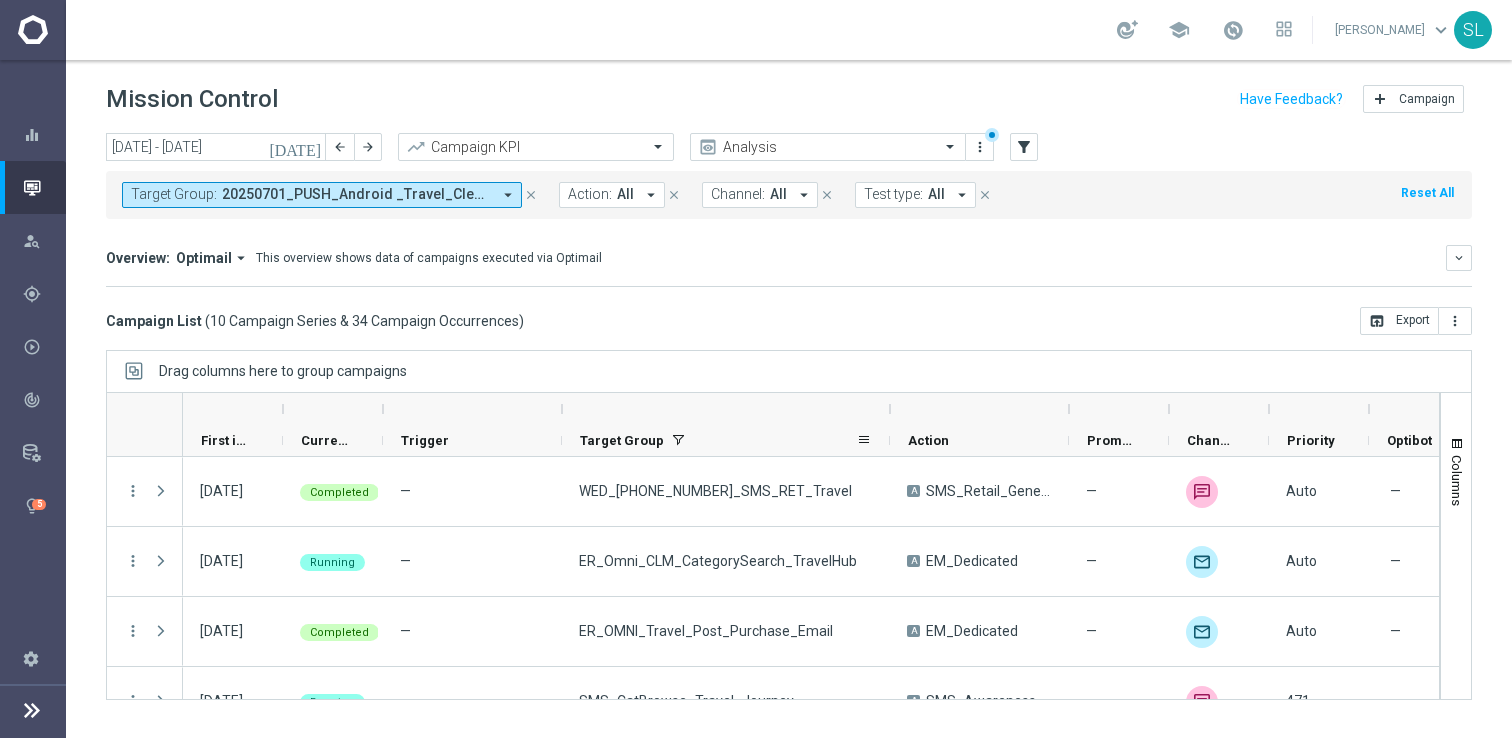 drag, startPoint x: 738, startPoint y: 440, endPoint x: 886, endPoint y: 439, distance: 148.00337 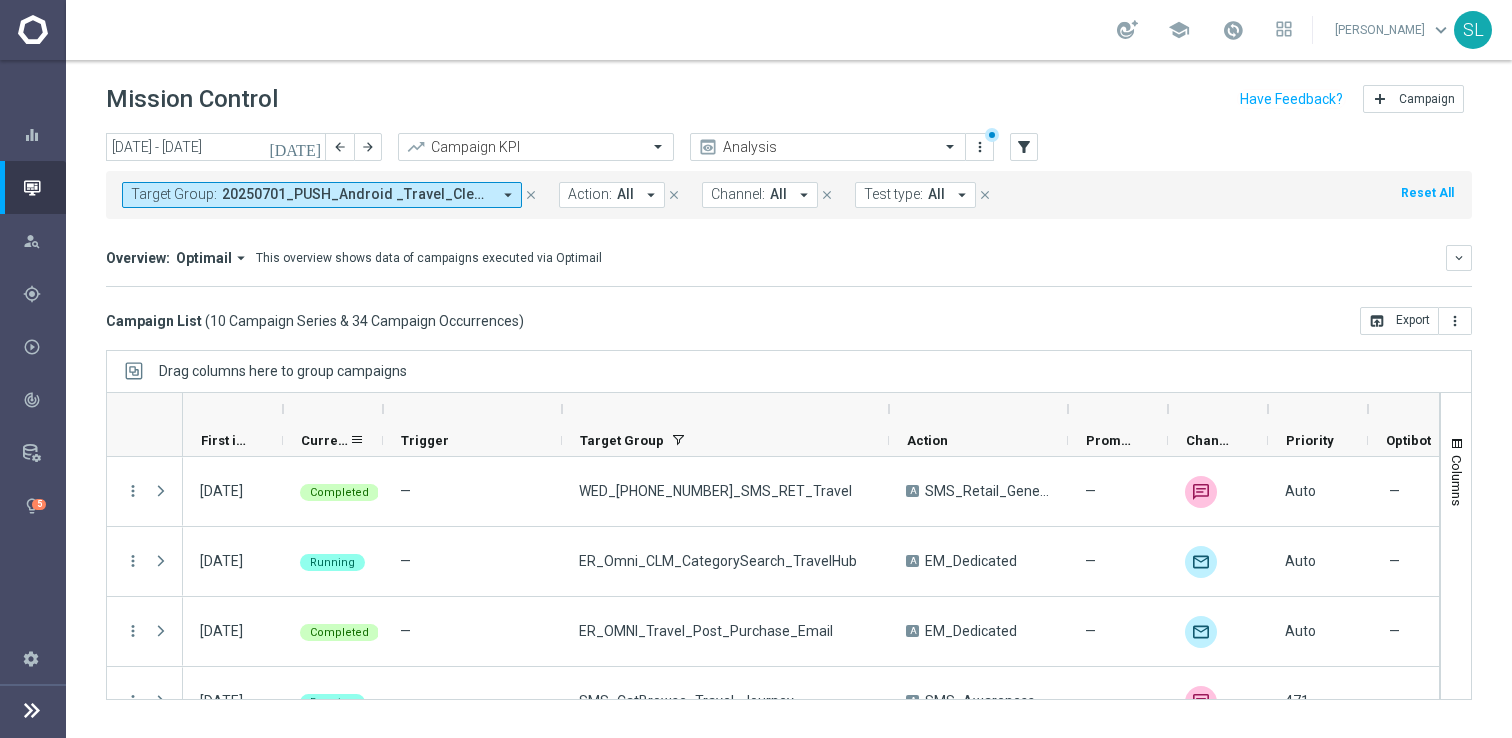 click on "Current Status" at bounding box center (325, 440) 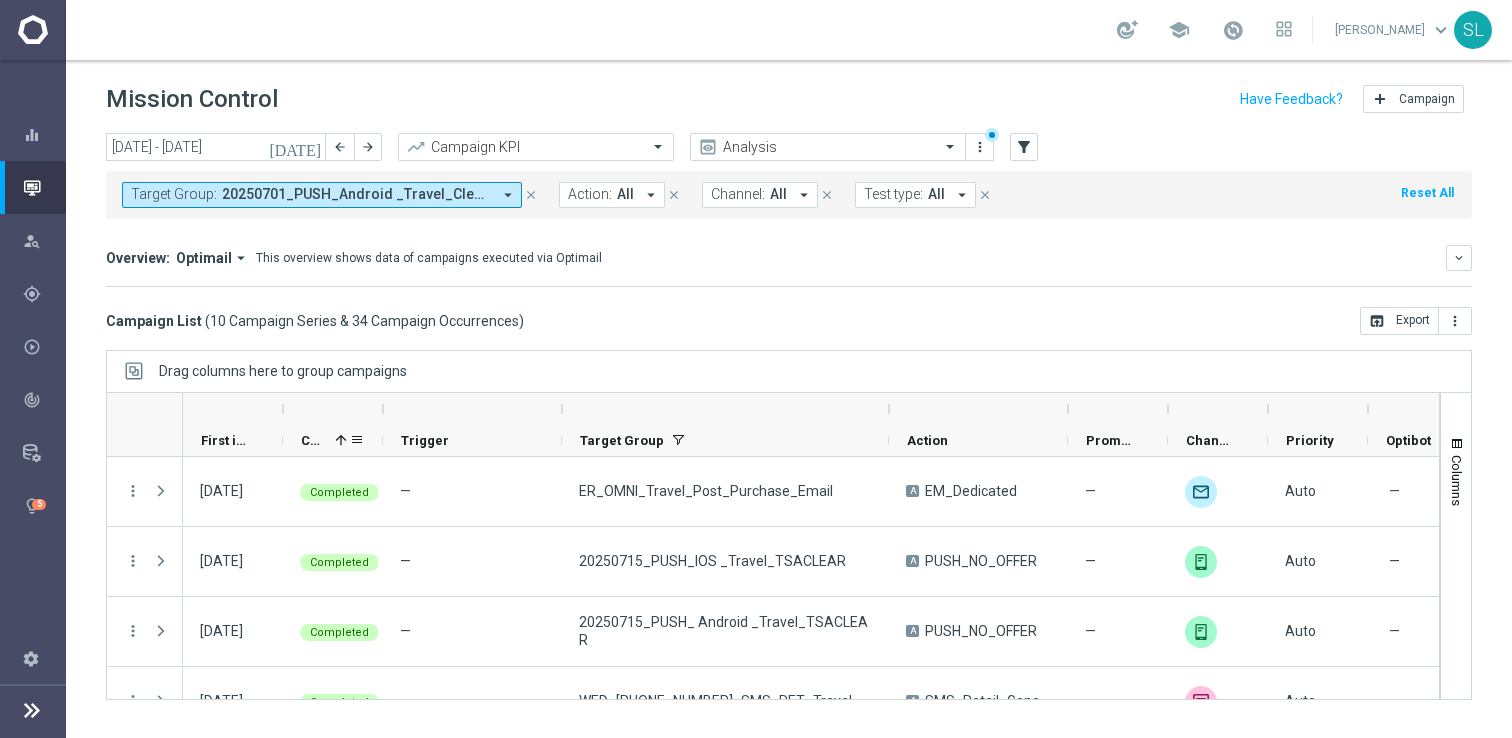 click on "Current Status" at bounding box center [314, 440] 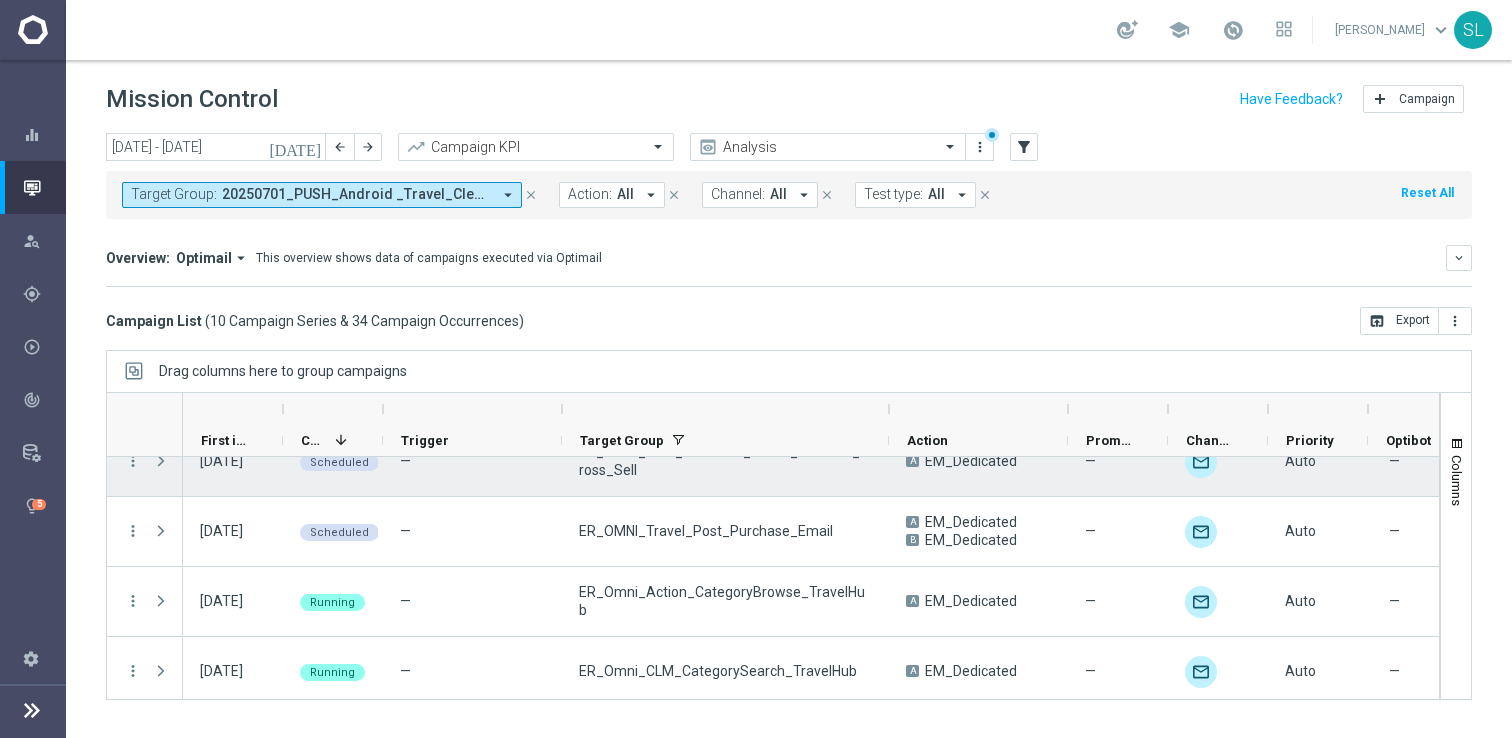 scroll, scrollTop: 0, scrollLeft: 0, axis: both 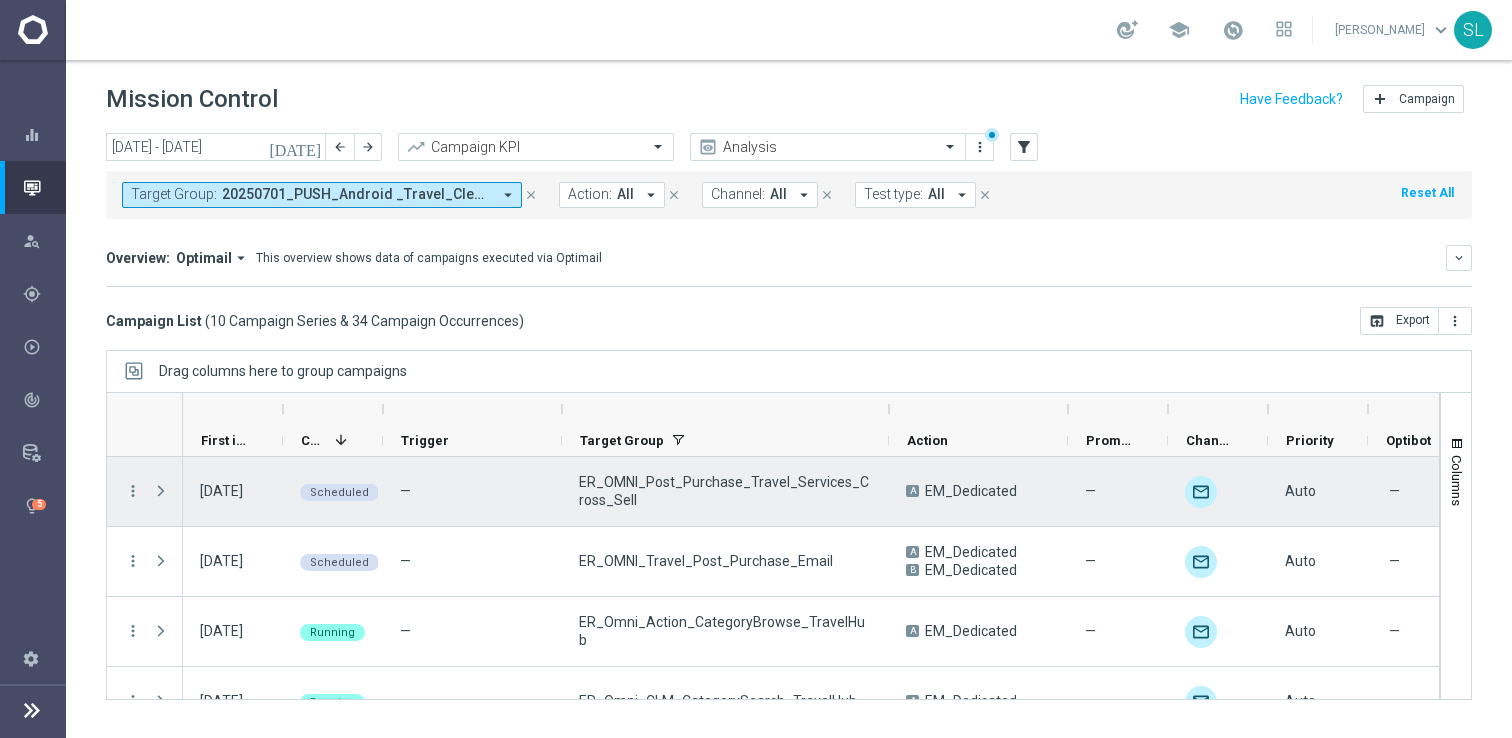 click on "more_vert" at bounding box center (125, 491) 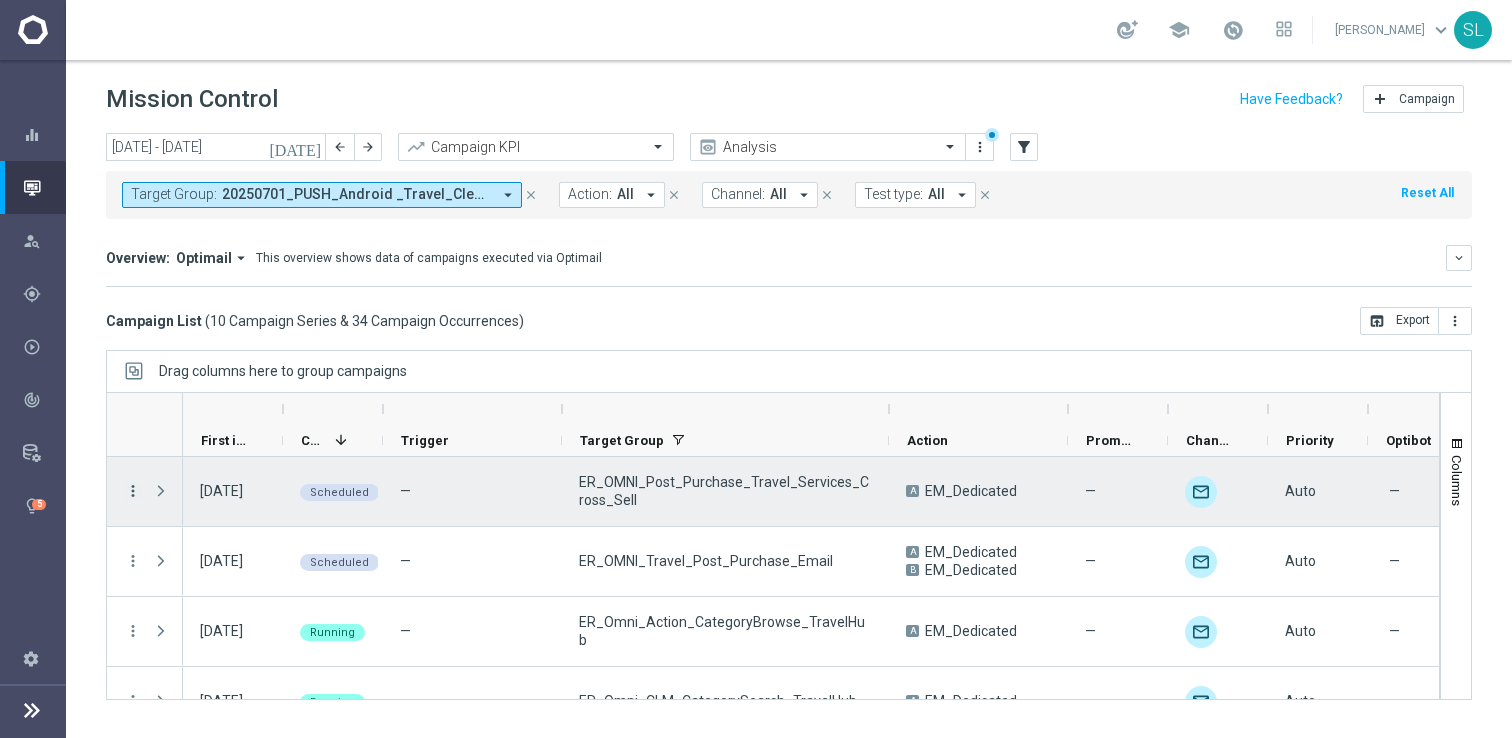 click on "more_vert" at bounding box center [133, 491] 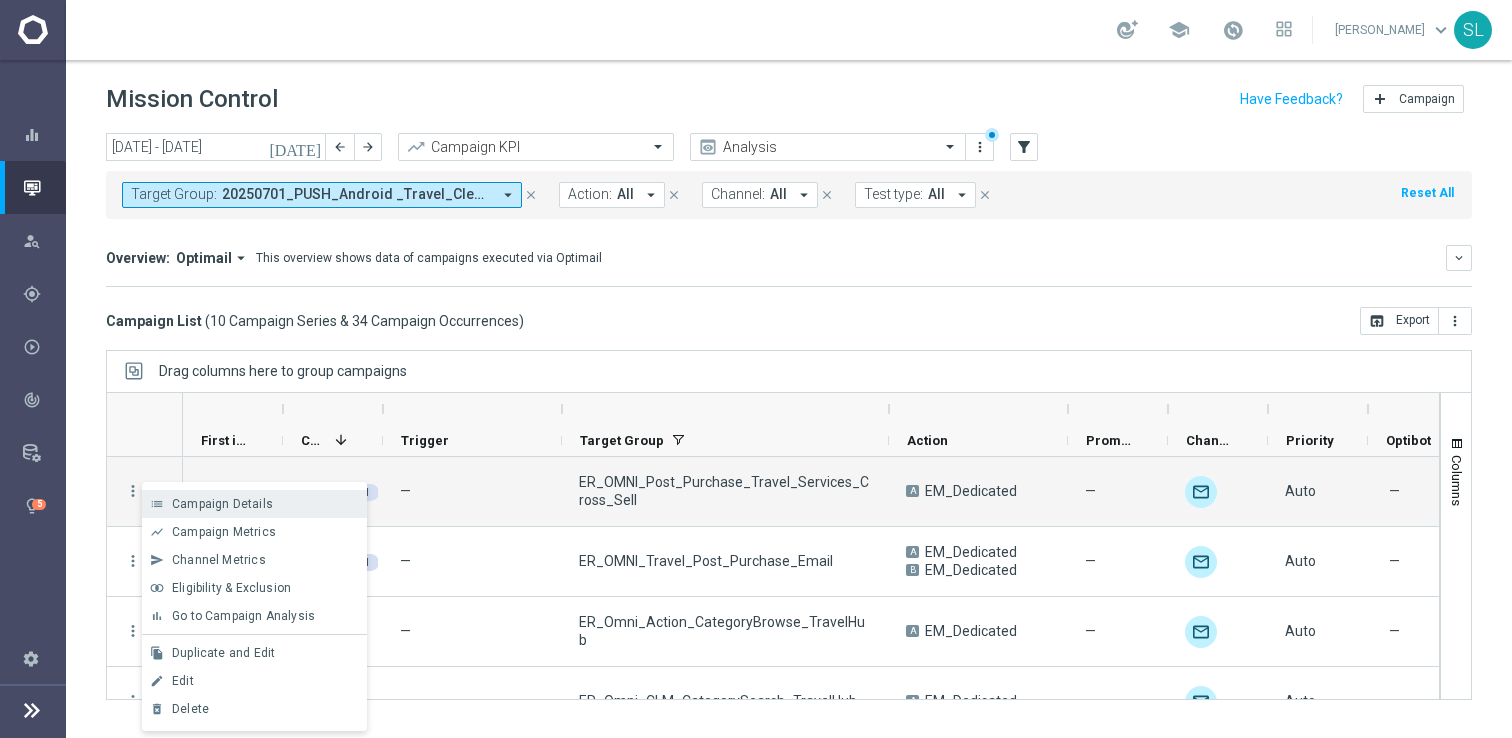 click on "list" at bounding box center (157, 504) 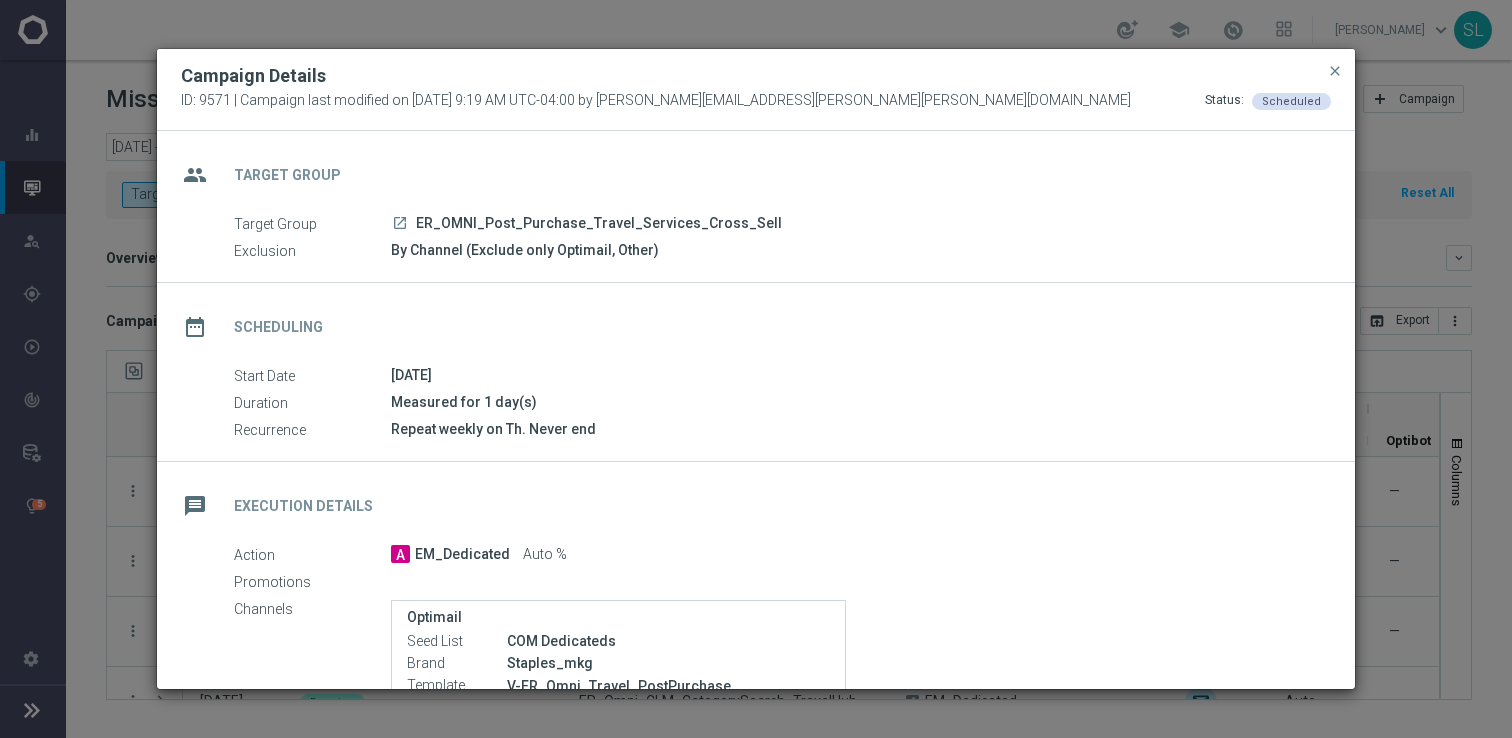 click on "launch" 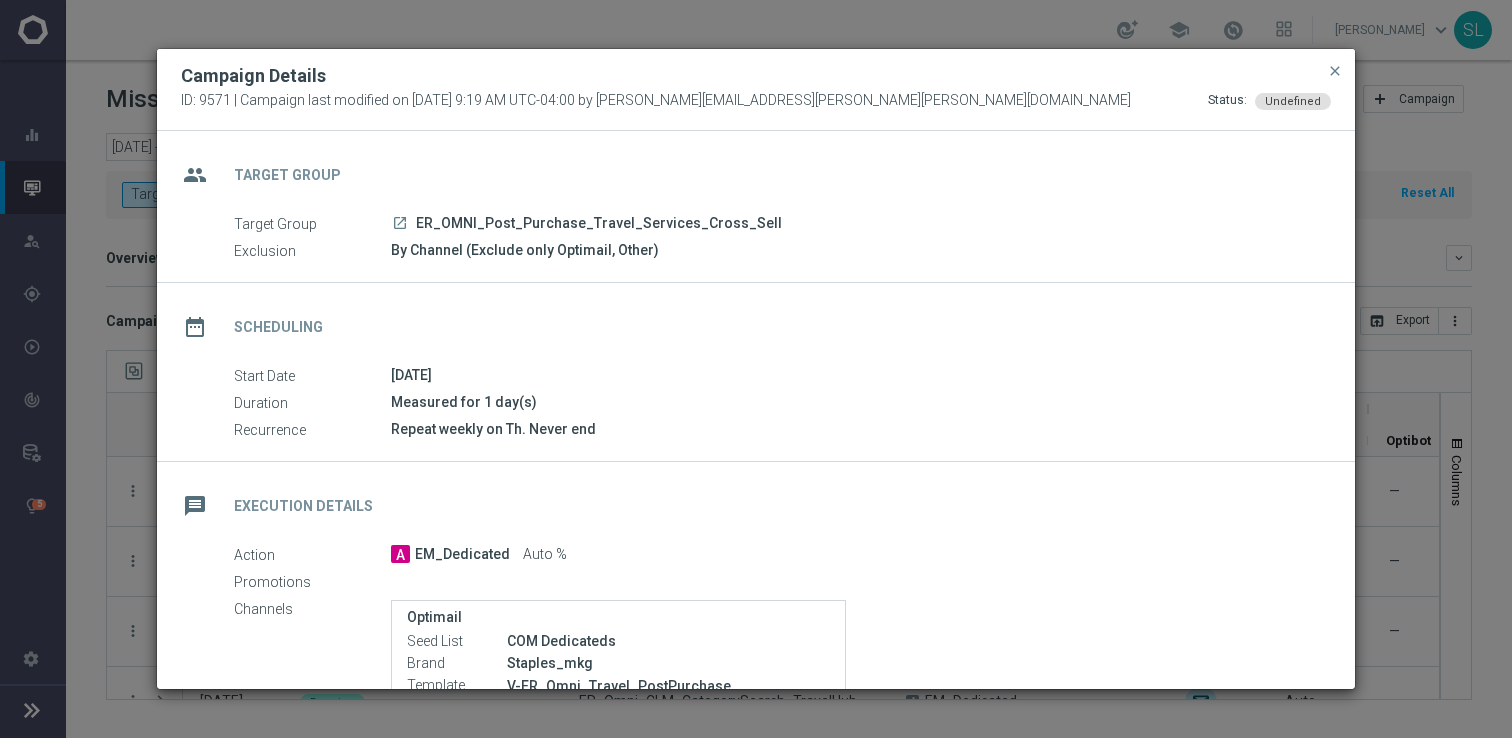 scroll, scrollTop: 219, scrollLeft: 0, axis: vertical 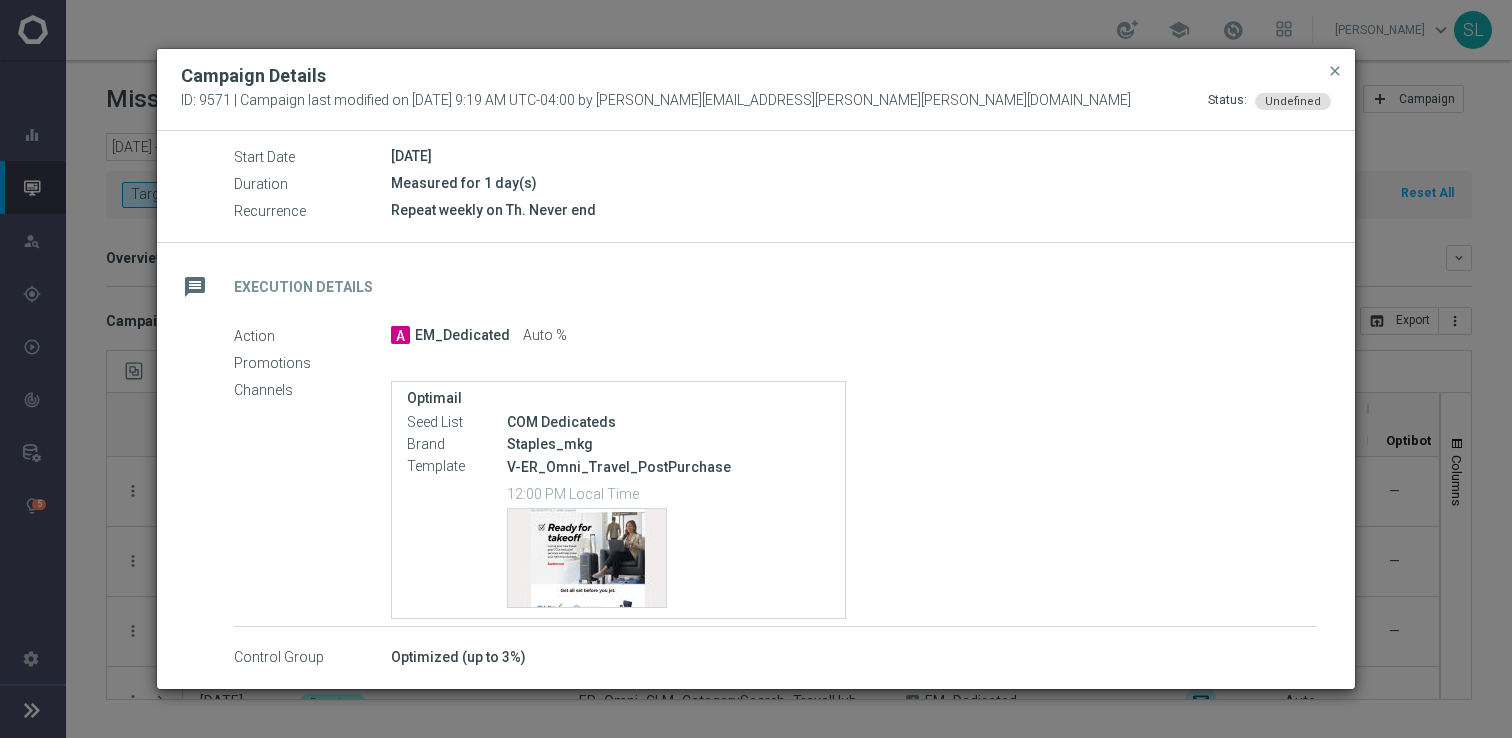 click on "Campaign Details
ID: 9571 | Campaign last modified on [DATE] 9:19 AM UTC-04:00 by [PERSON_NAME][EMAIL_ADDRESS][PERSON_NAME][PERSON_NAME][DOMAIN_NAME]
Status:
Undefined
close
group
Target Group
Target Group
launch
ER_OMNI_Post_Purchase_Travel_Services_Cross_Sell
Exclusion
By Channel (Exclude only Optimail, Other)
date_range
Scheduling
Start Date
[DATE]
Duration" 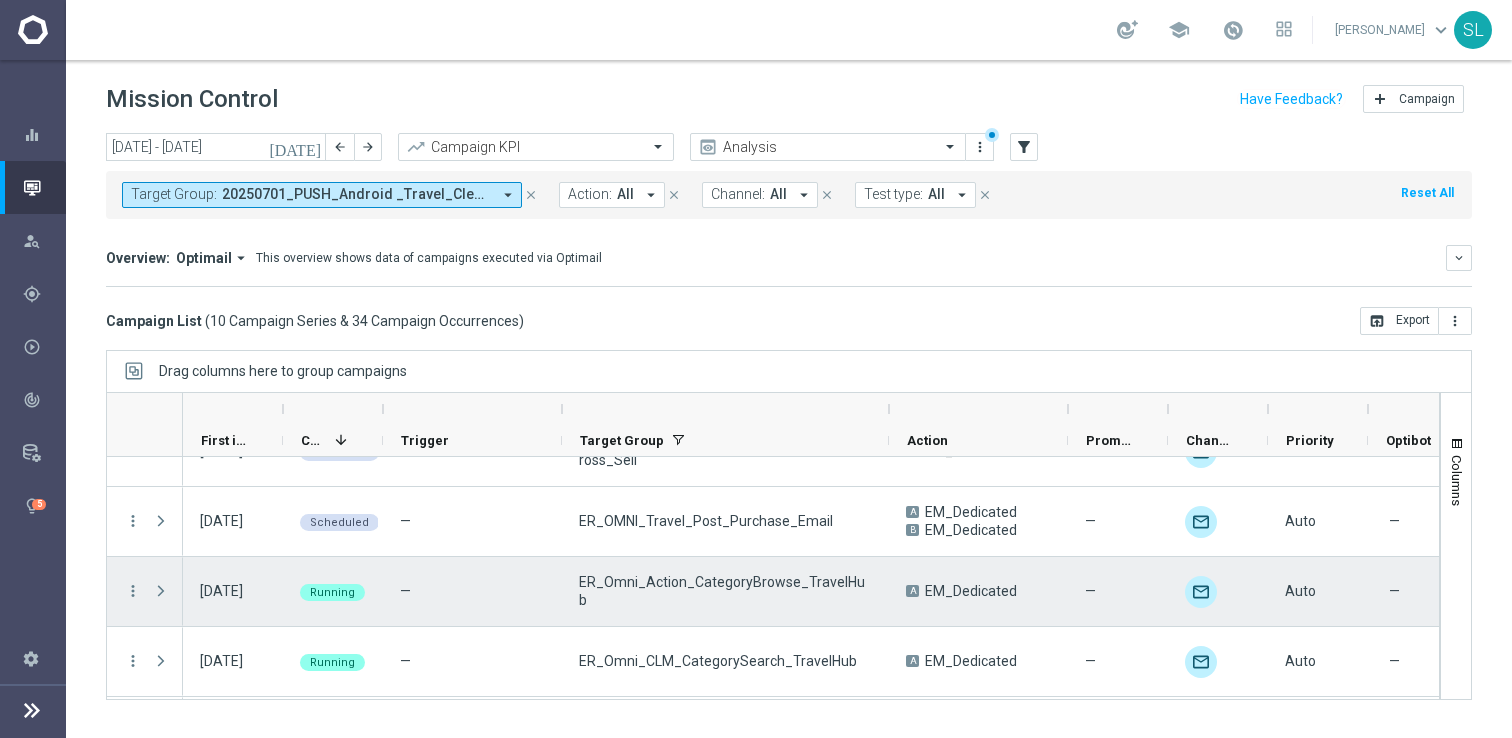 scroll, scrollTop: 42, scrollLeft: 0, axis: vertical 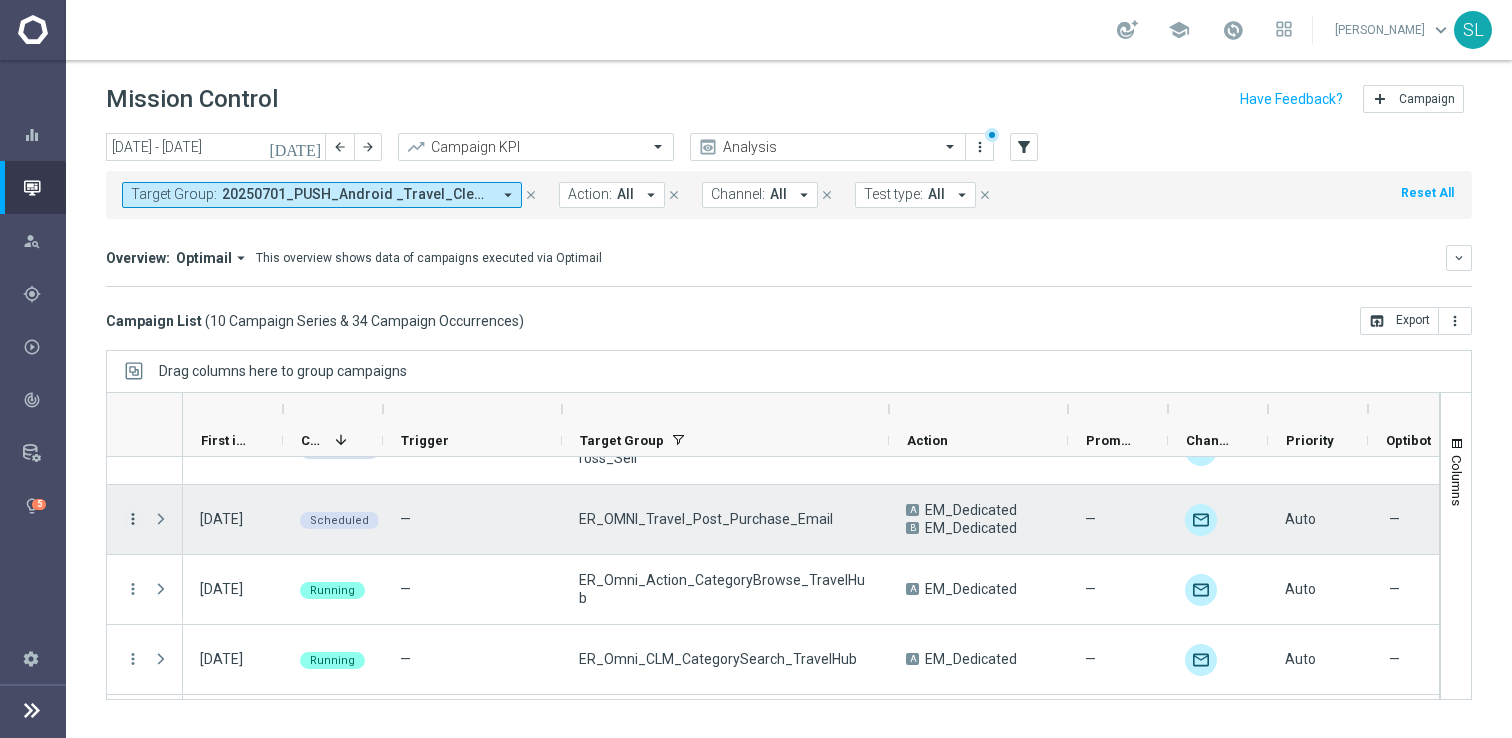 click on "more_vert" at bounding box center (133, 519) 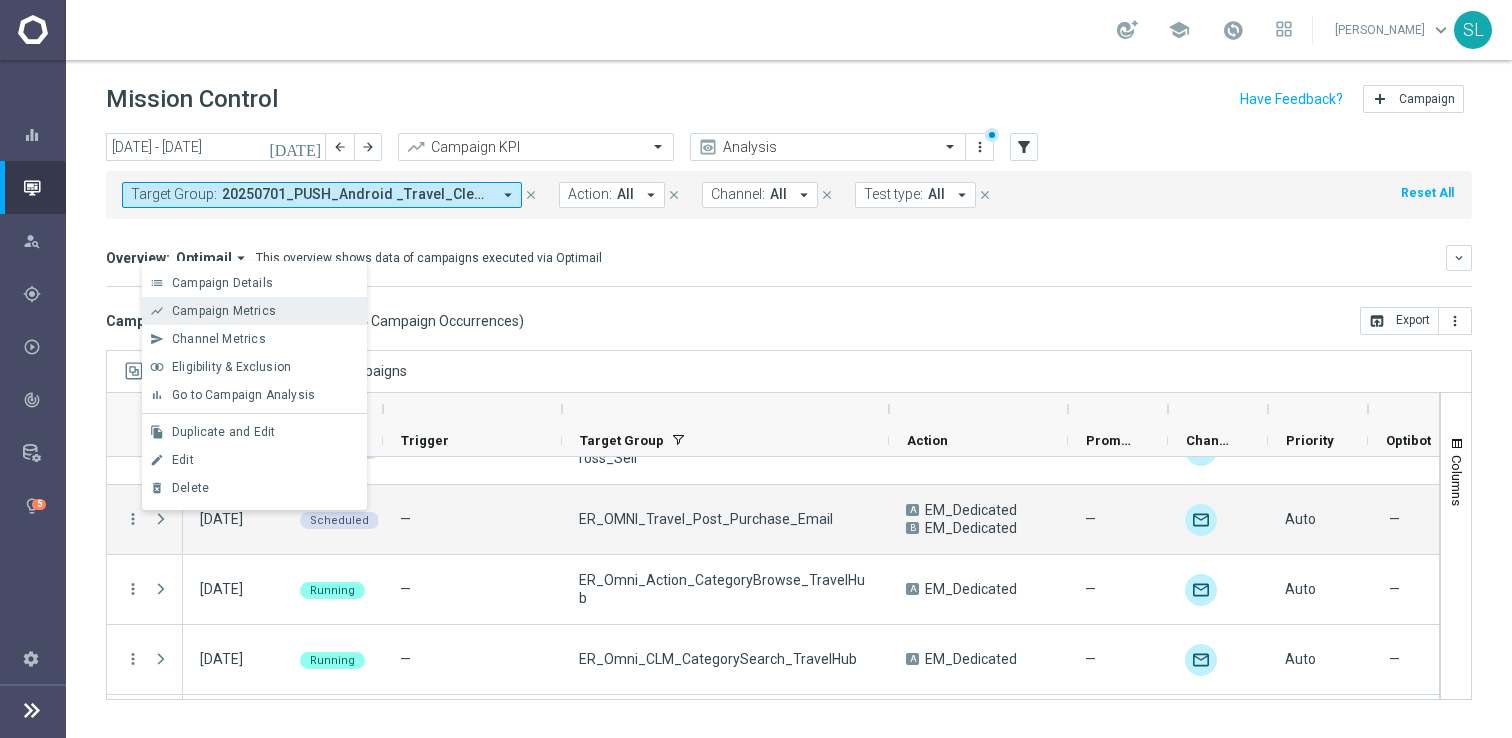 click on "show_chart
Campaign Metrics" at bounding box center (254, 311) 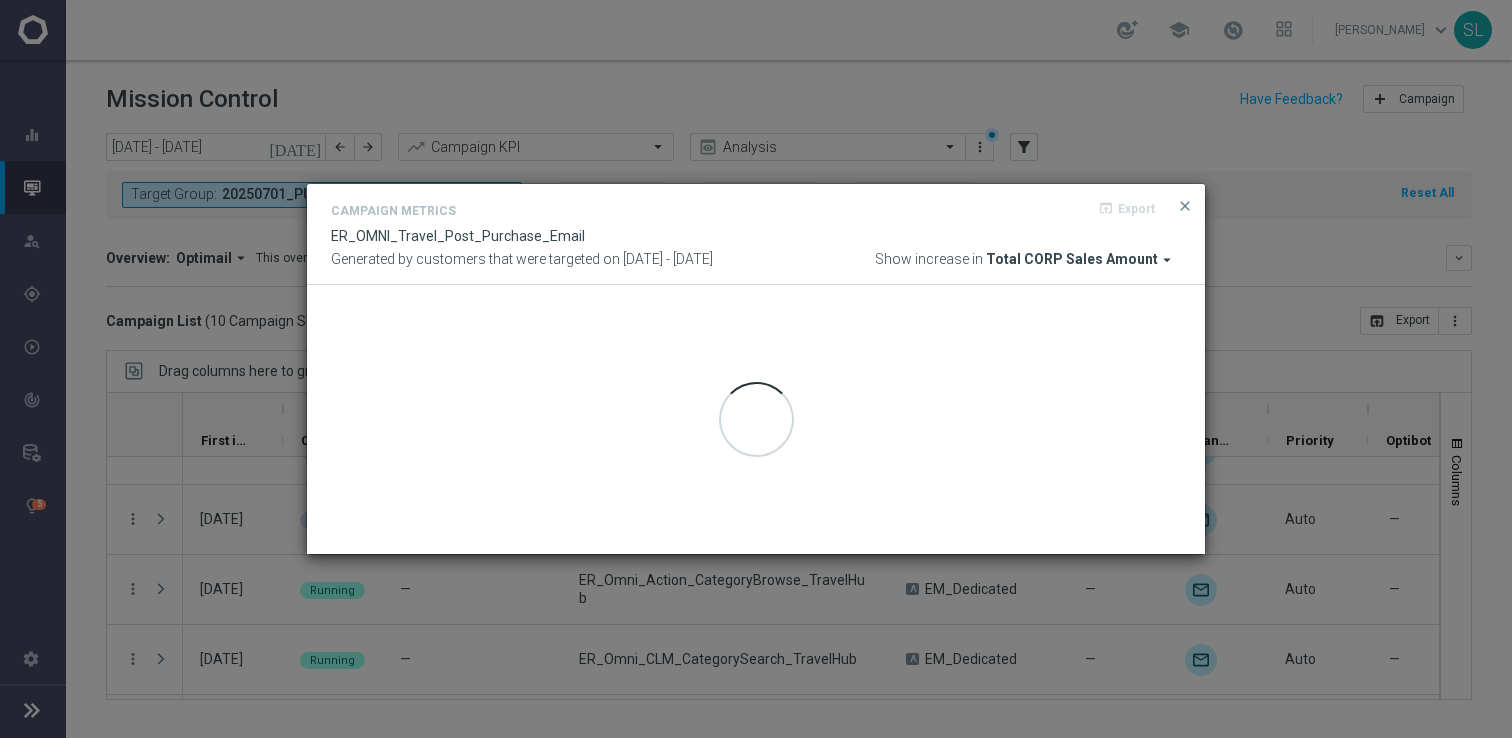 click on "Campaign Metrics
open_in_browser
Export
ER_OMNI_Travel_Post_Purchase_Email
Generated by customers that were targeted on
[DATE] - [DATE]
Show increase in
Total CORP Sales Amount
arrow_drop_down
close" 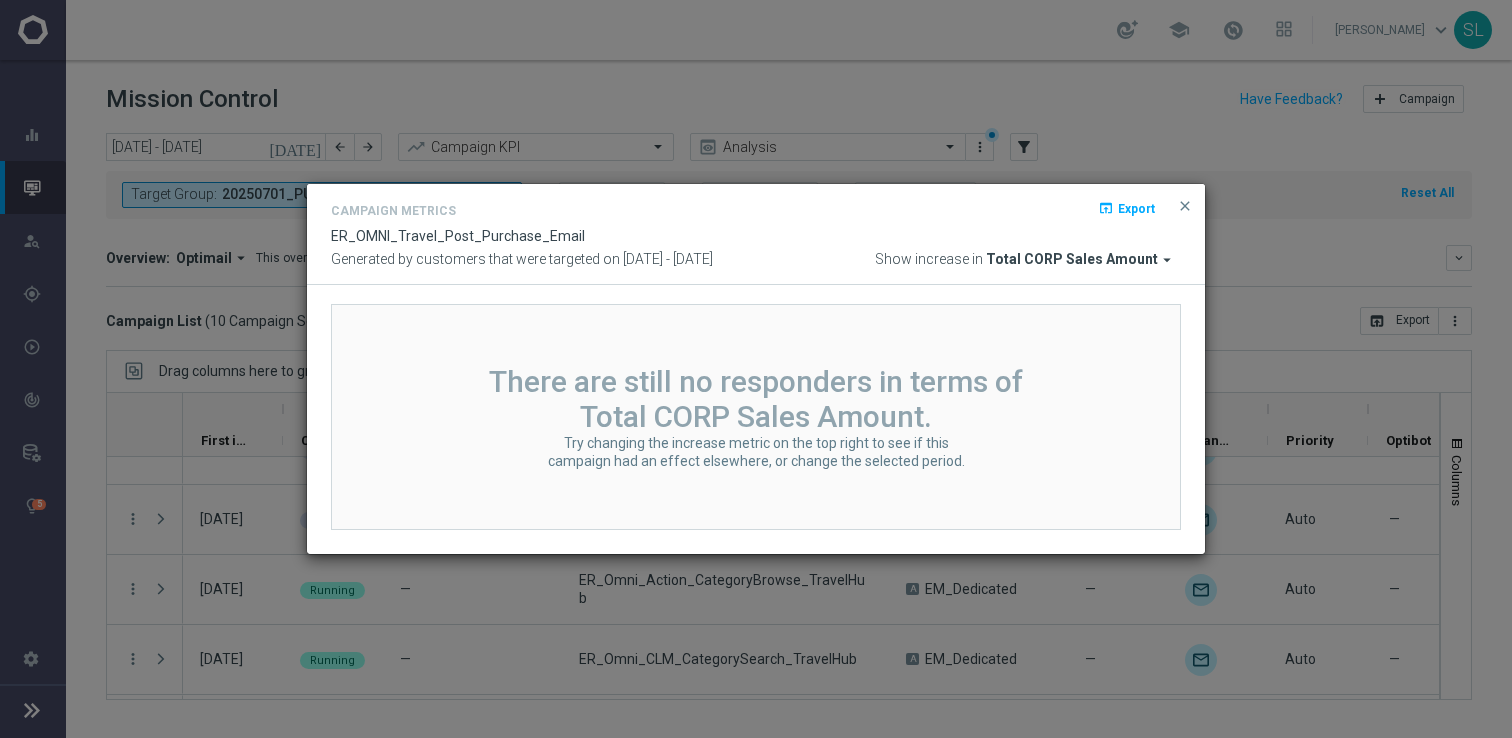 click on "Campaign Metrics
open_in_browser
Export
ER_OMNI_Travel_Post_Purchase_Email
Generated by customers that were targeted on
[DATE] - [DATE]
Show increase in
Total CORP Sales Amount
arrow_drop_down
close
There are still no responders in terms of Total CORP Sales Amount.
Try changing the increase metric on the top right to see if this campaign had an effect elsewhere, or change the selected period." 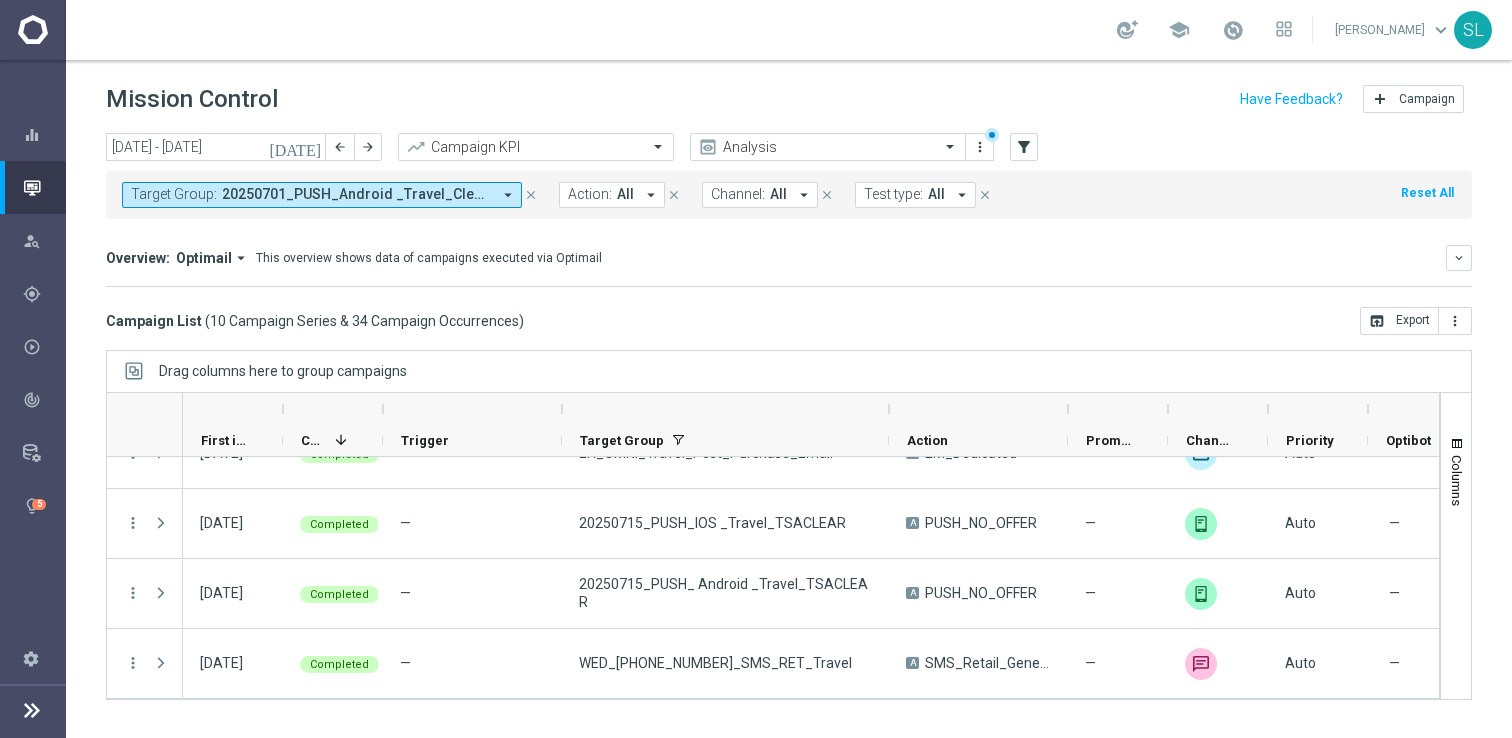 scroll, scrollTop: 0, scrollLeft: 0, axis: both 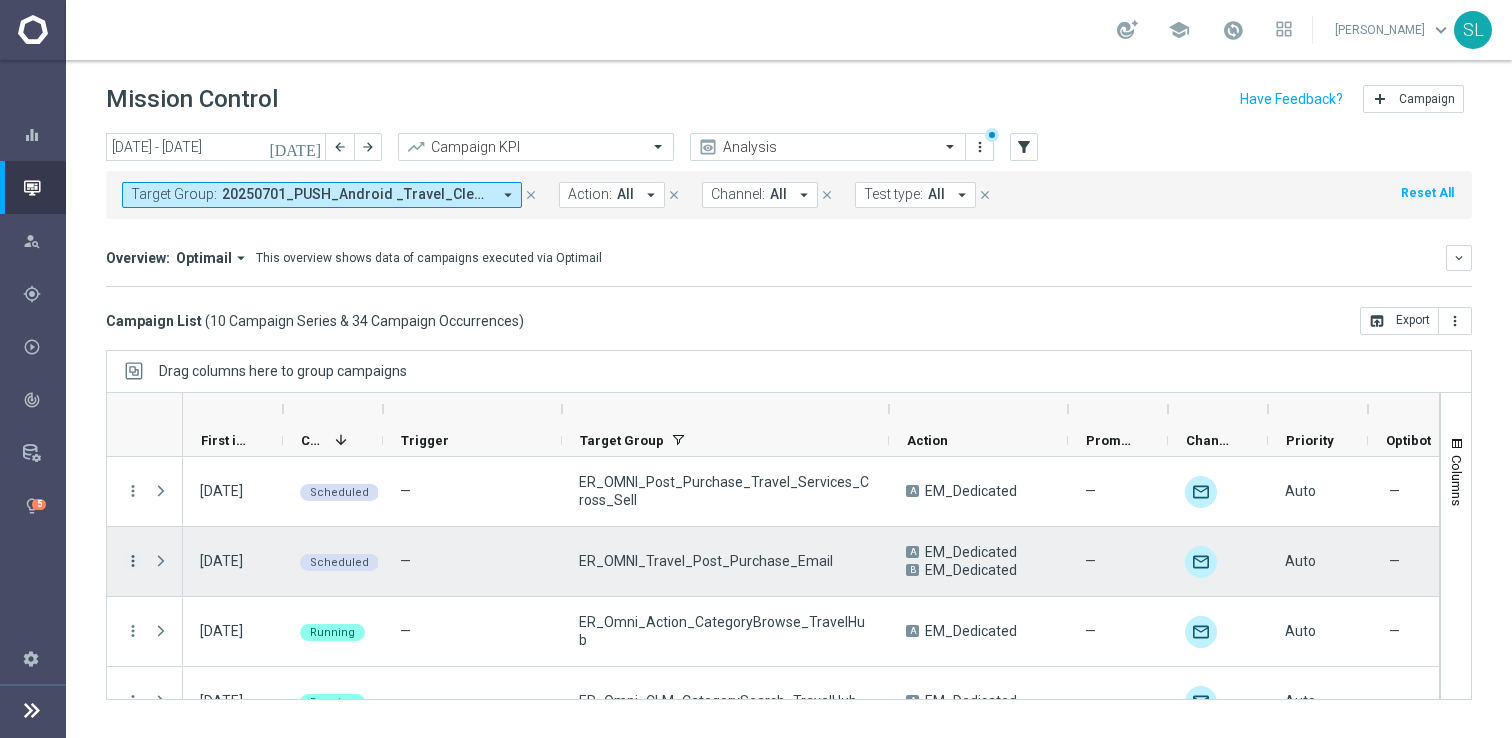 click on "more_vert" at bounding box center (133, 561) 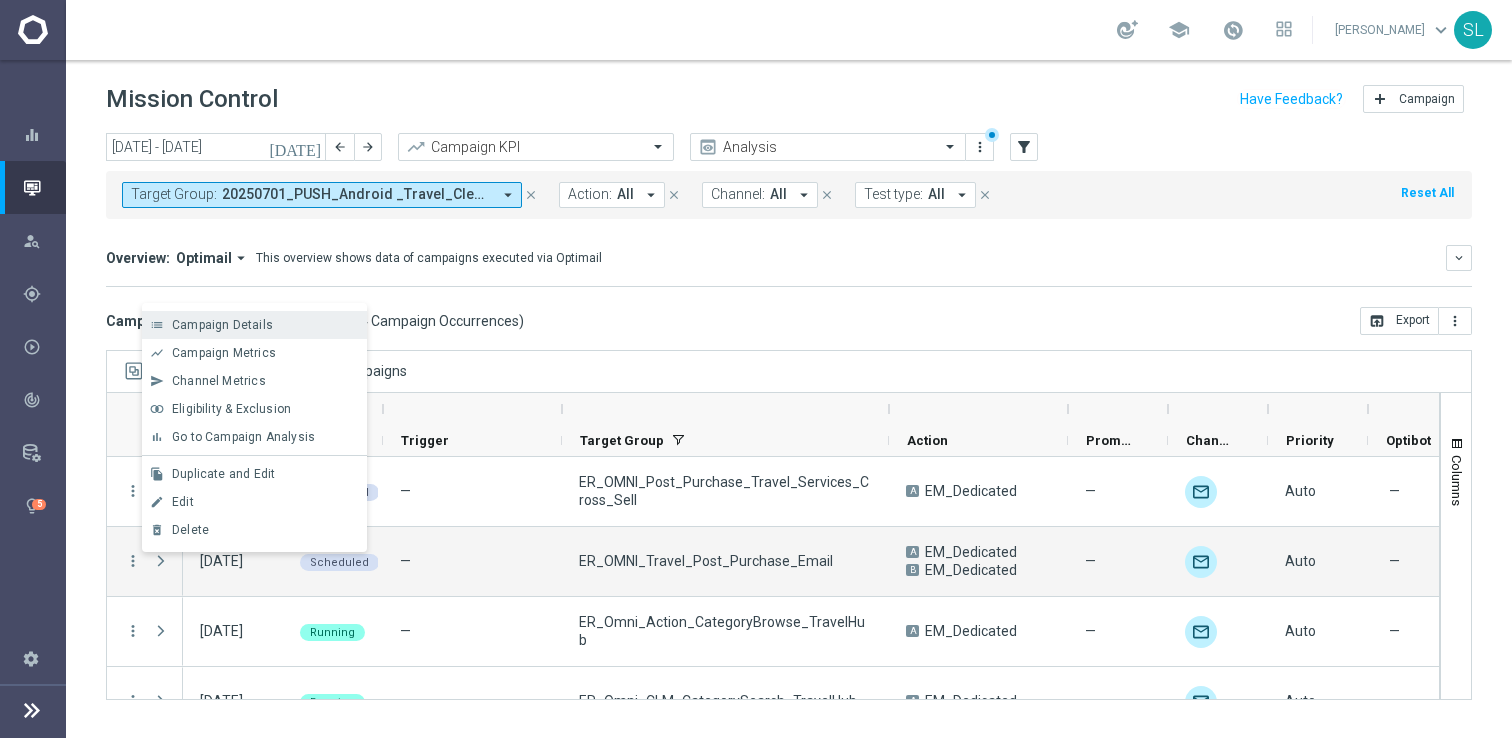 click on "list
Campaign Details" at bounding box center (254, 325) 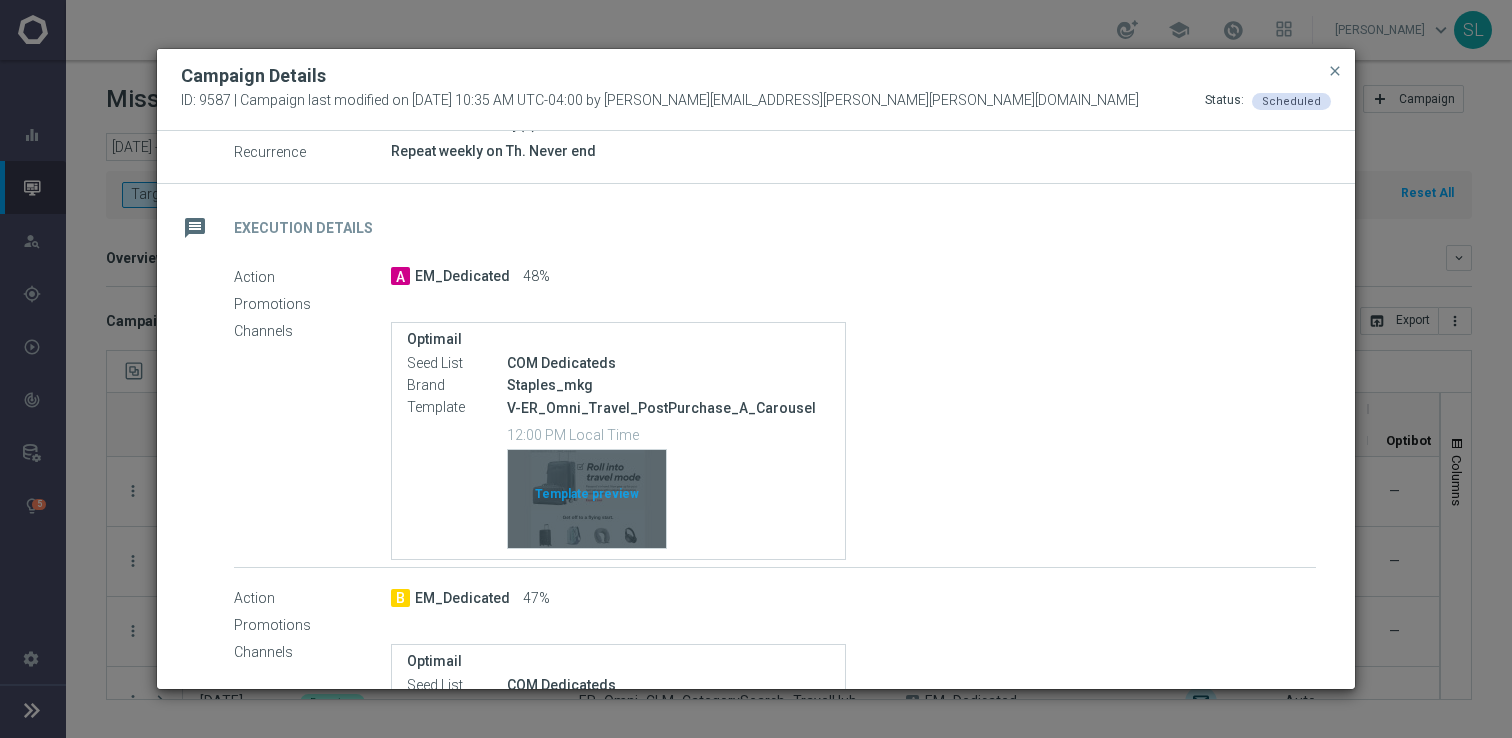 scroll, scrollTop: 540, scrollLeft: 0, axis: vertical 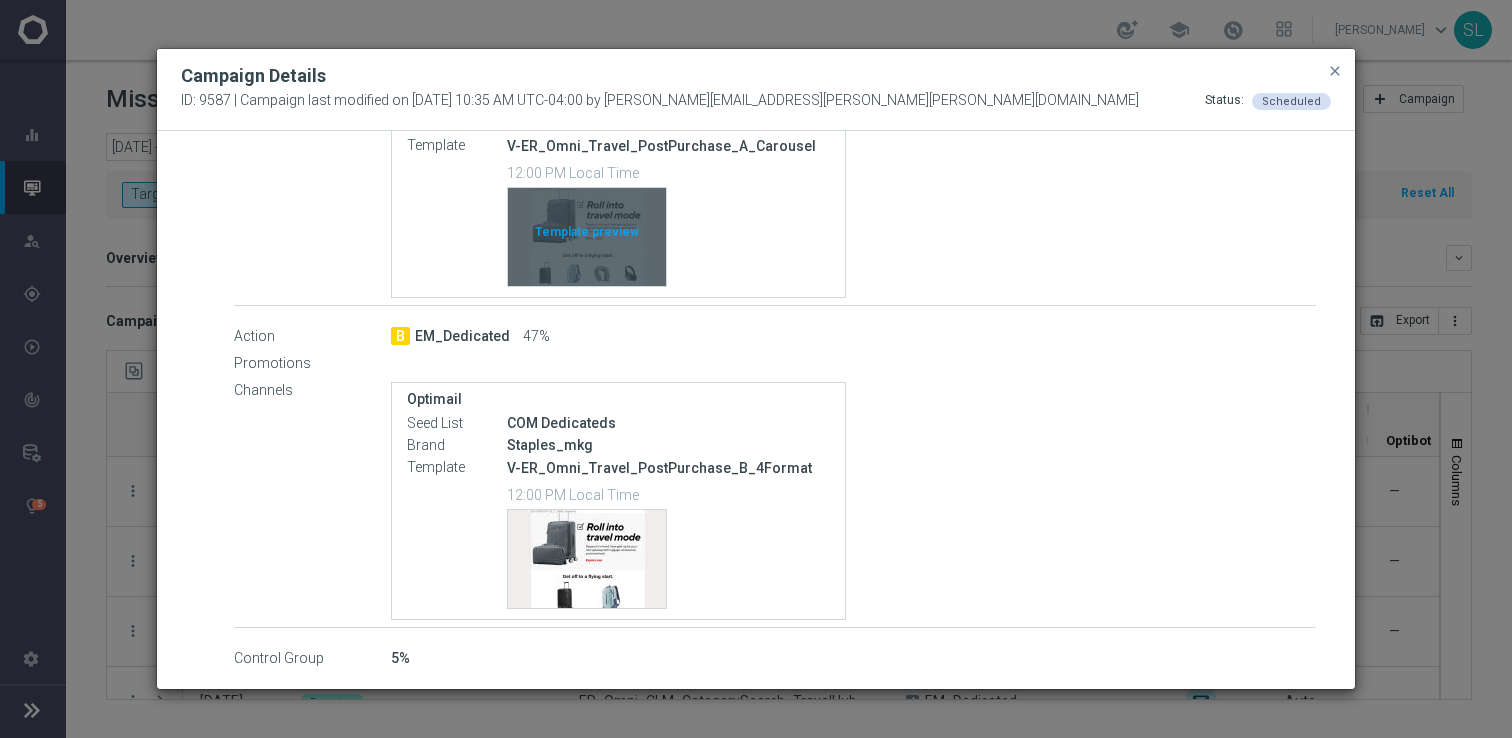 click on "Template preview" 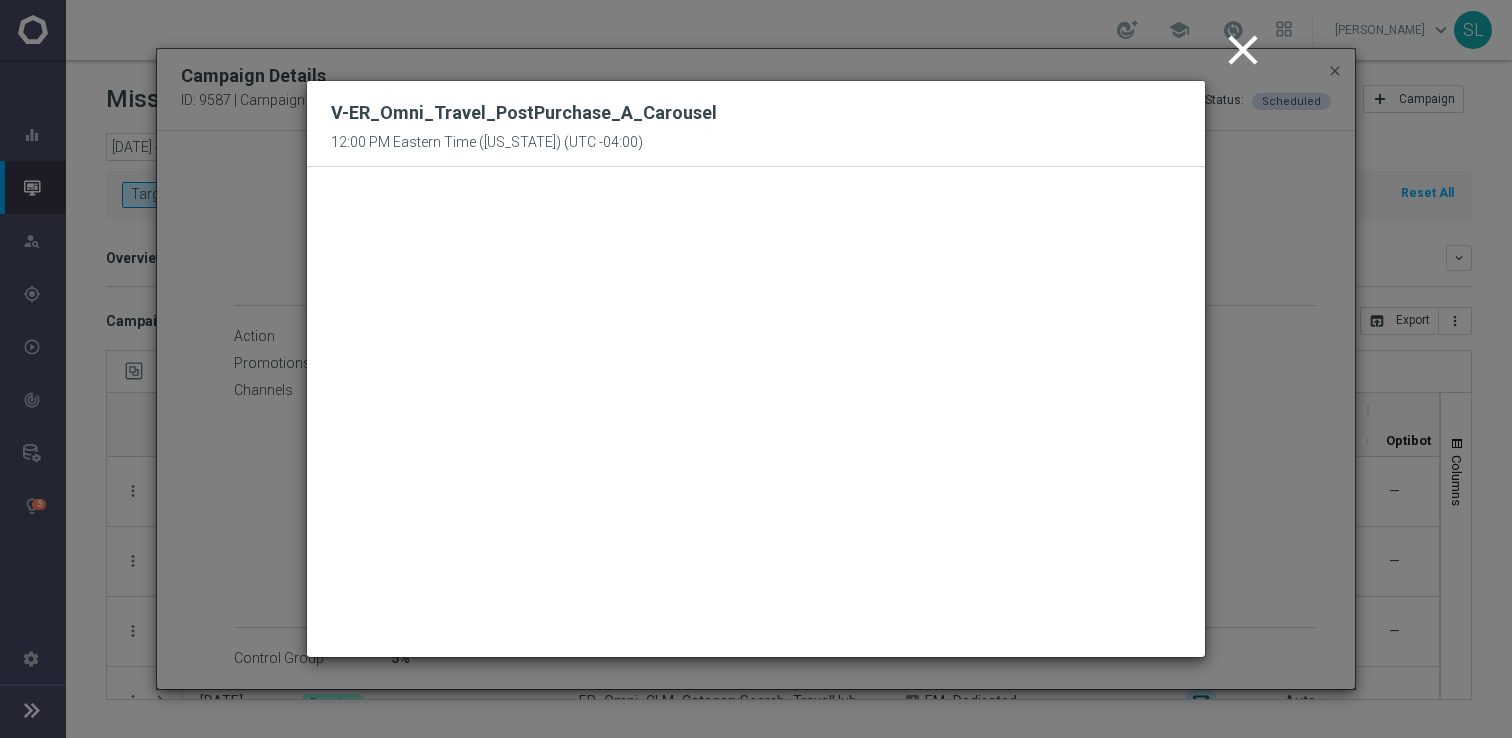 click on "close" 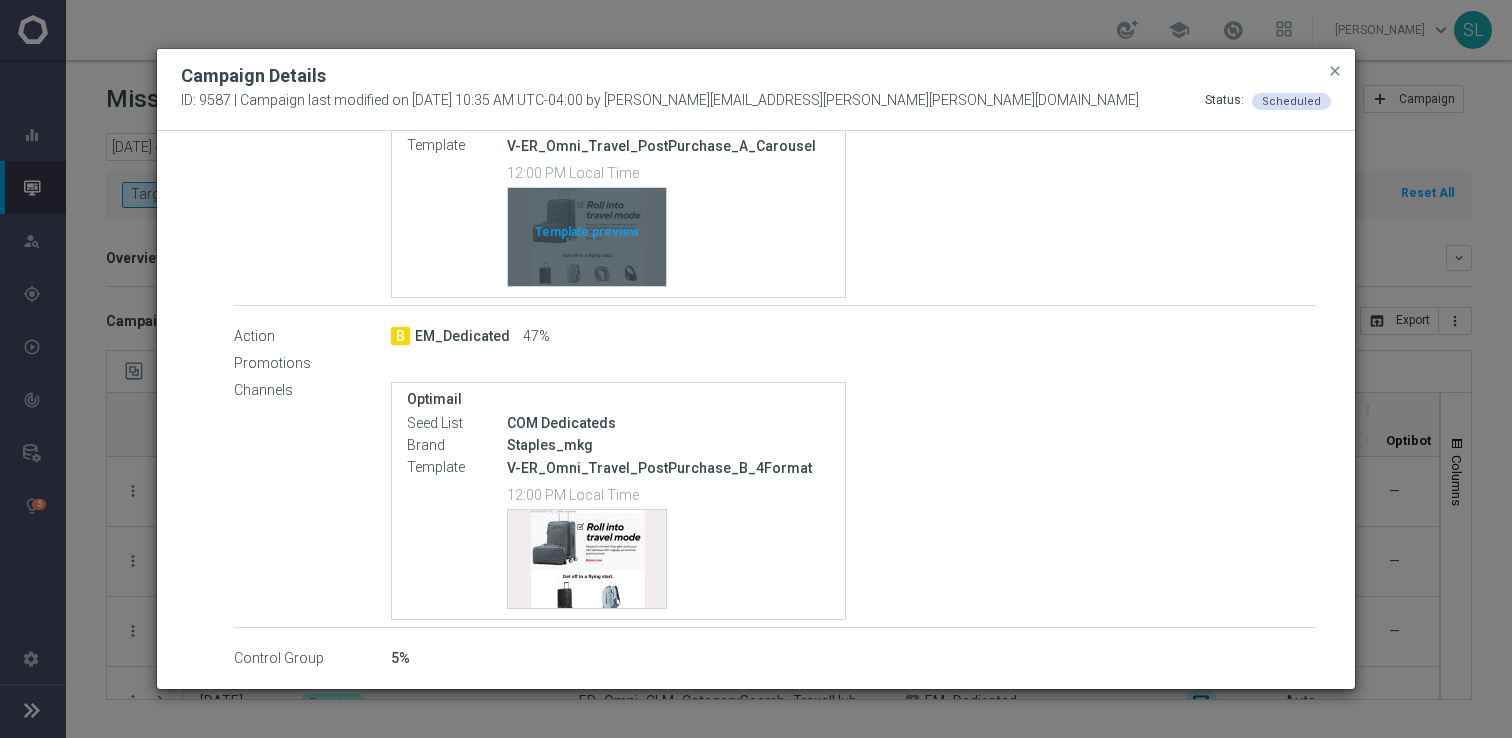 click on "Template preview" 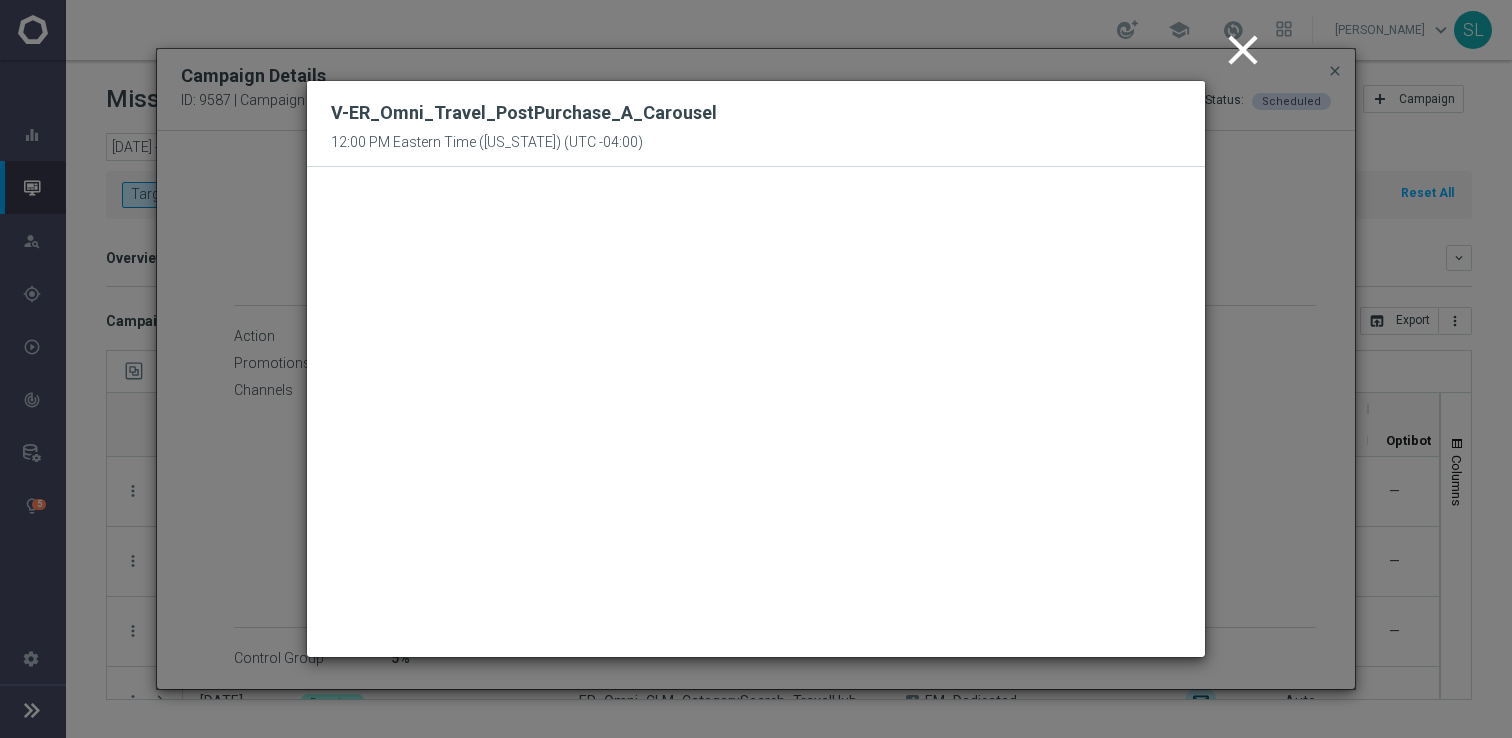 click on "close
V-ER_Omni_Travel_PostPurchase_A_Carousel
12:00 PM Eastern Time ([US_STATE]) (UTC -04:00)" 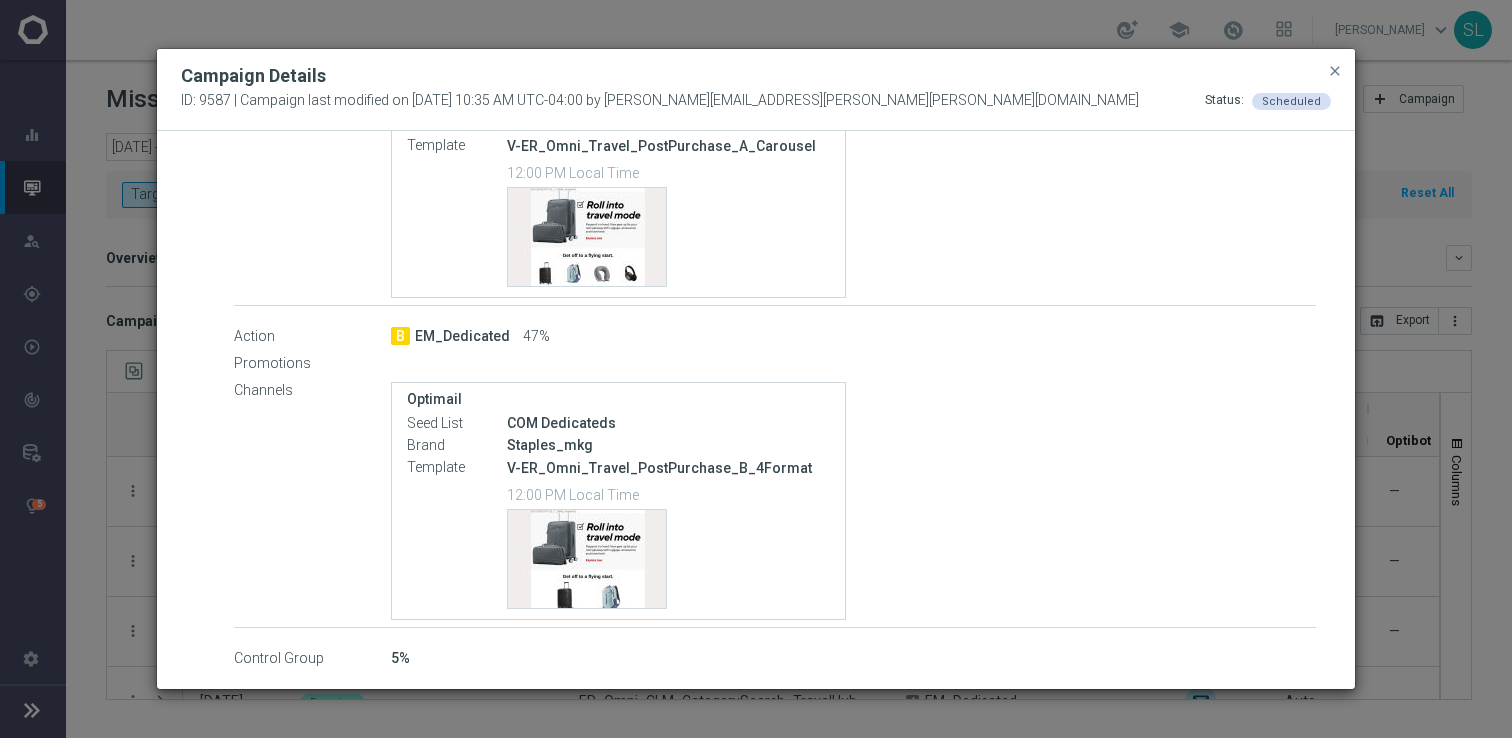 scroll, scrollTop: 0, scrollLeft: 0, axis: both 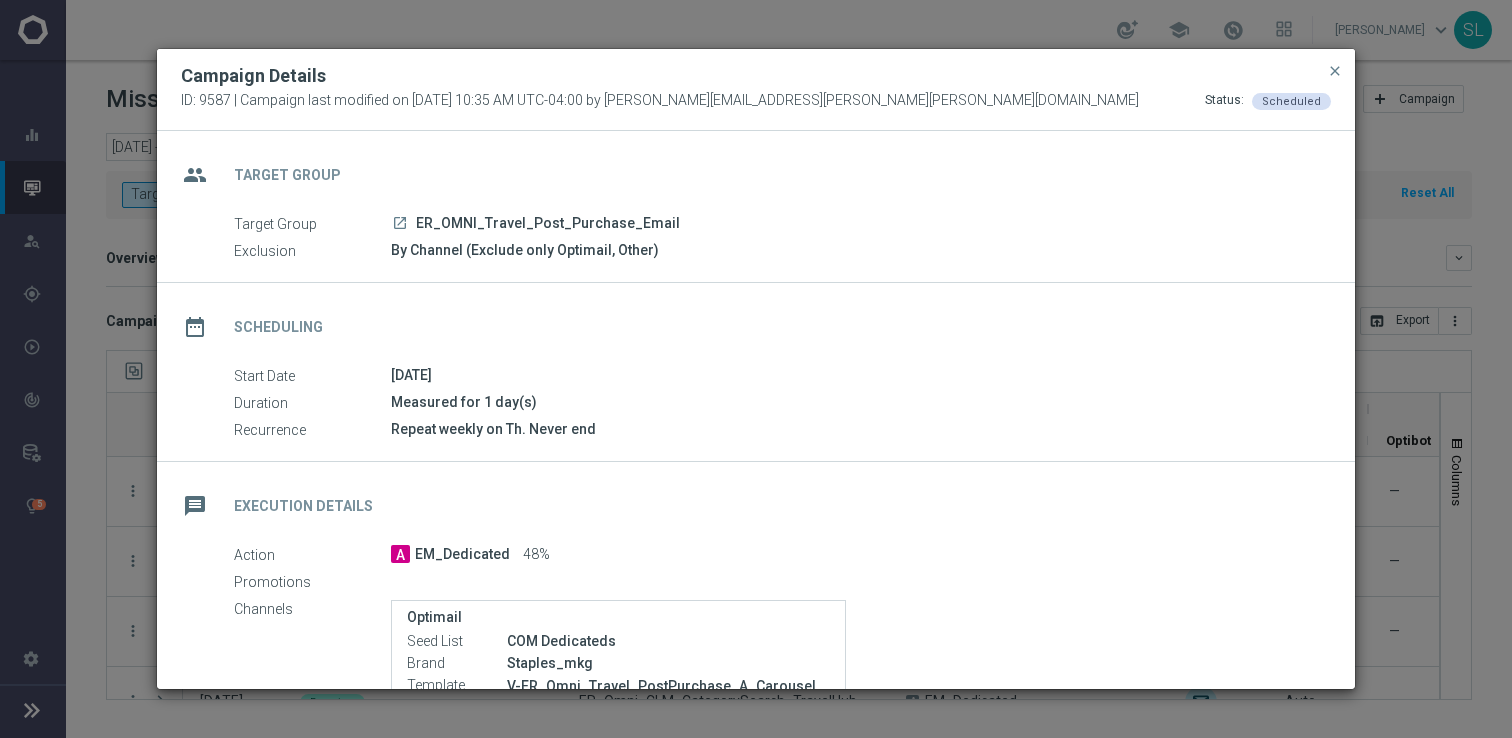 click on "launch
ER_OMNI_Travel_Post_Purchase_Email" 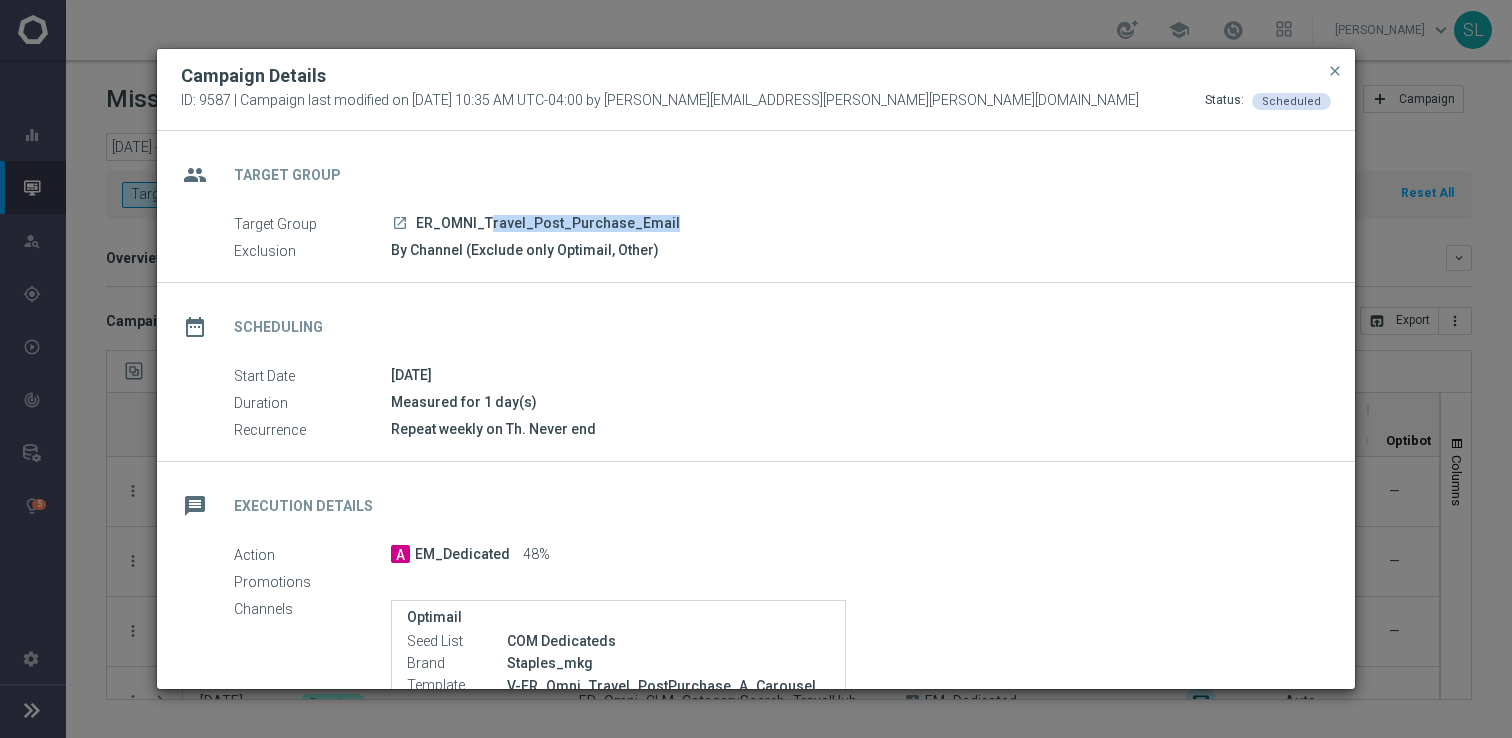 click on "launch
ER_OMNI_Travel_Post_Purchase_Email" 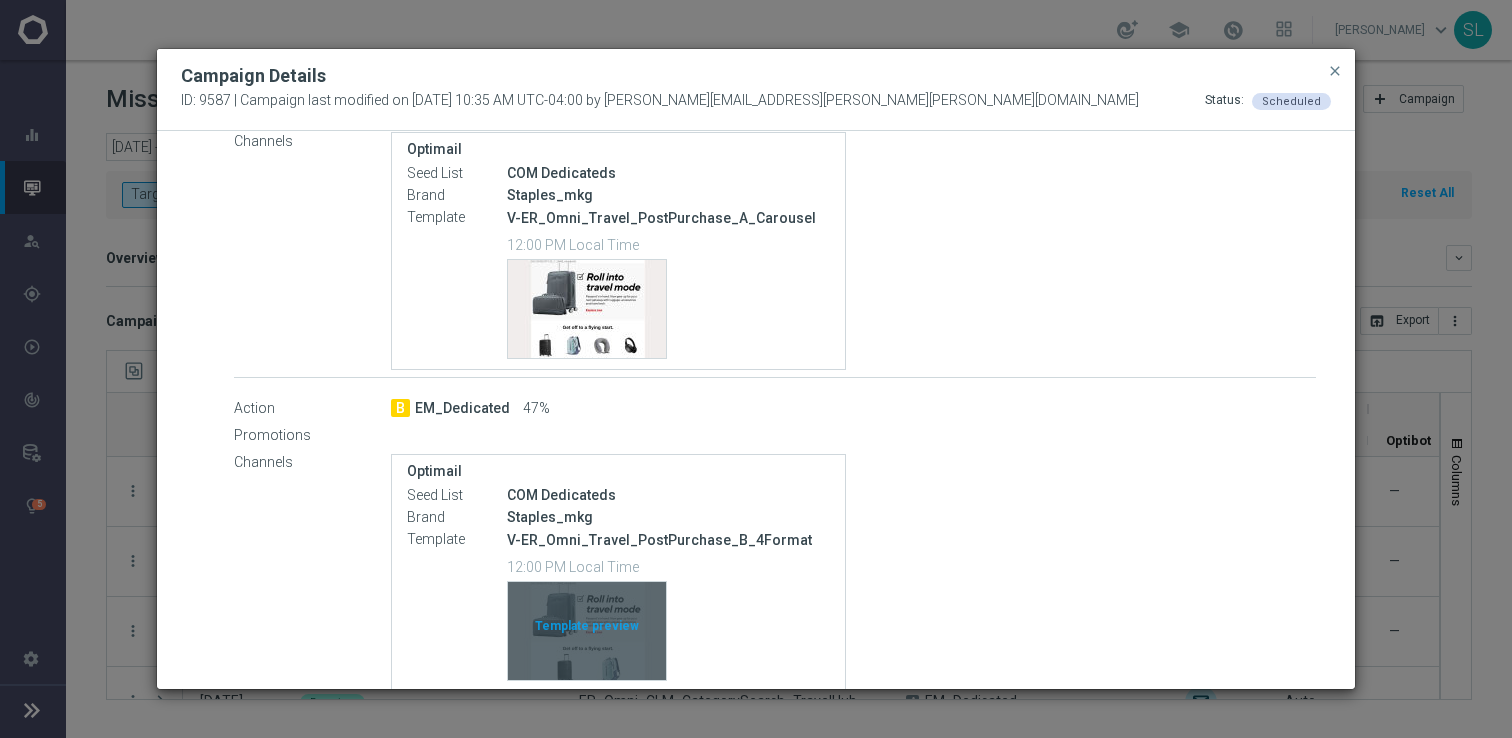 scroll, scrollTop: 540, scrollLeft: 0, axis: vertical 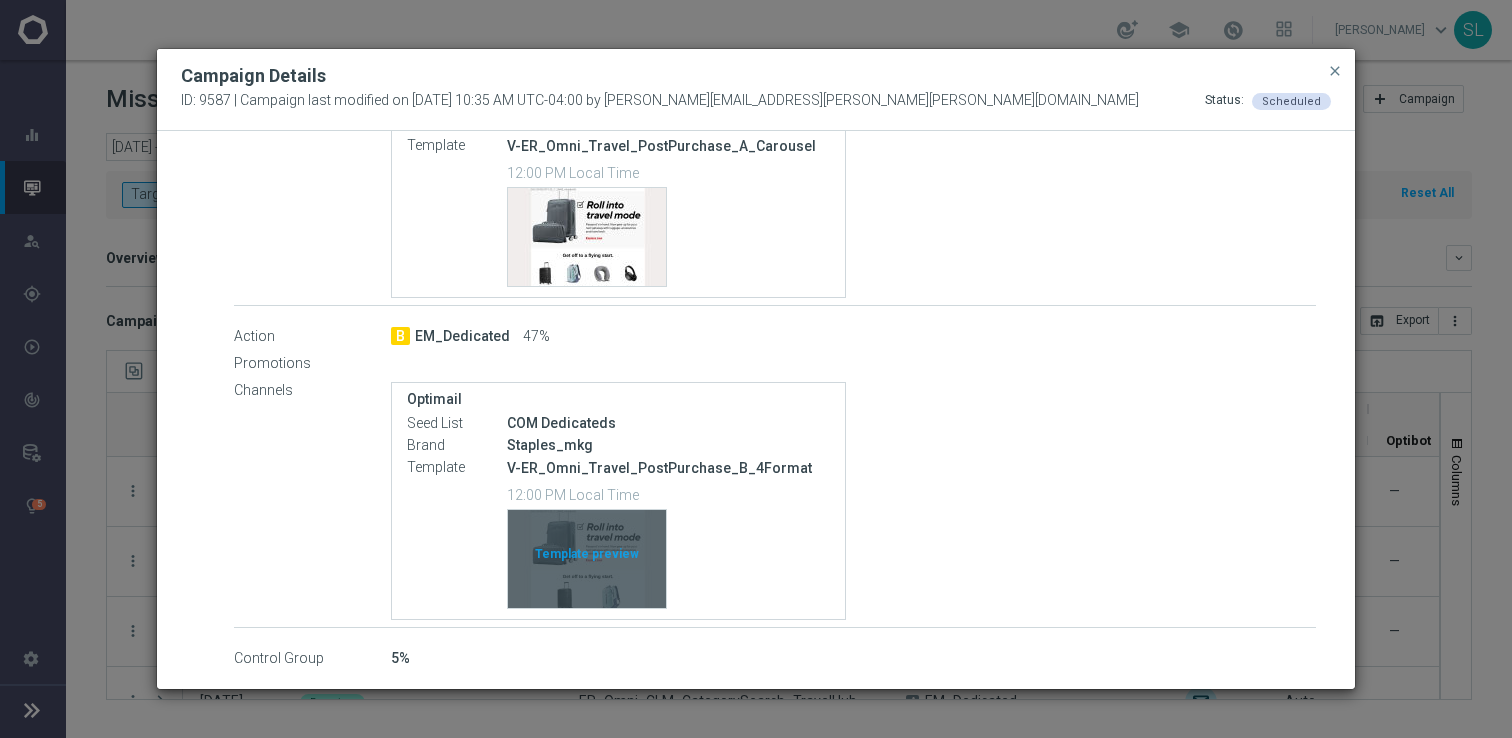 click on "Template preview" 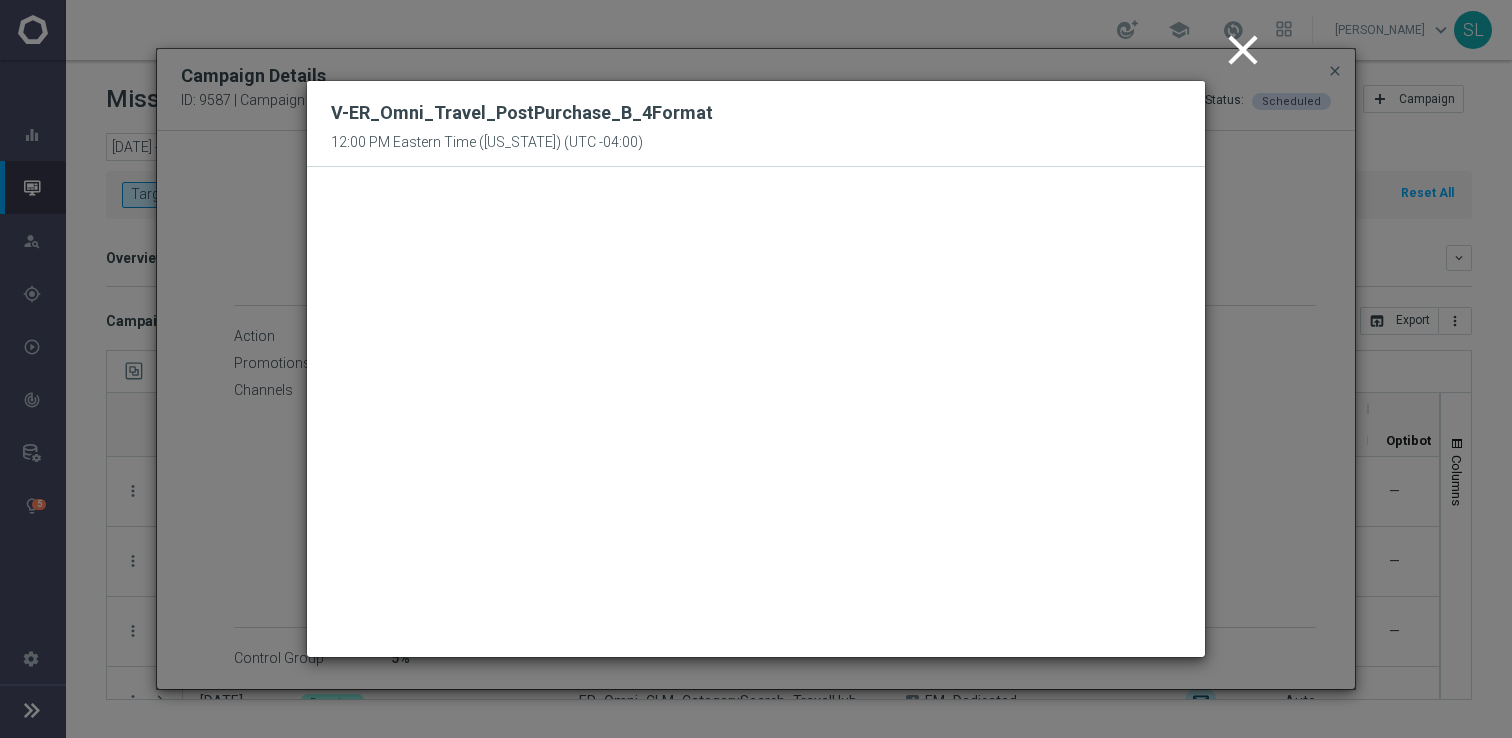 click on "close
V-ER_Omni_Travel_PostPurchase_B_4Format
12:00 PM Eastern Time ([US_STATE]) (UTC -04:00)" 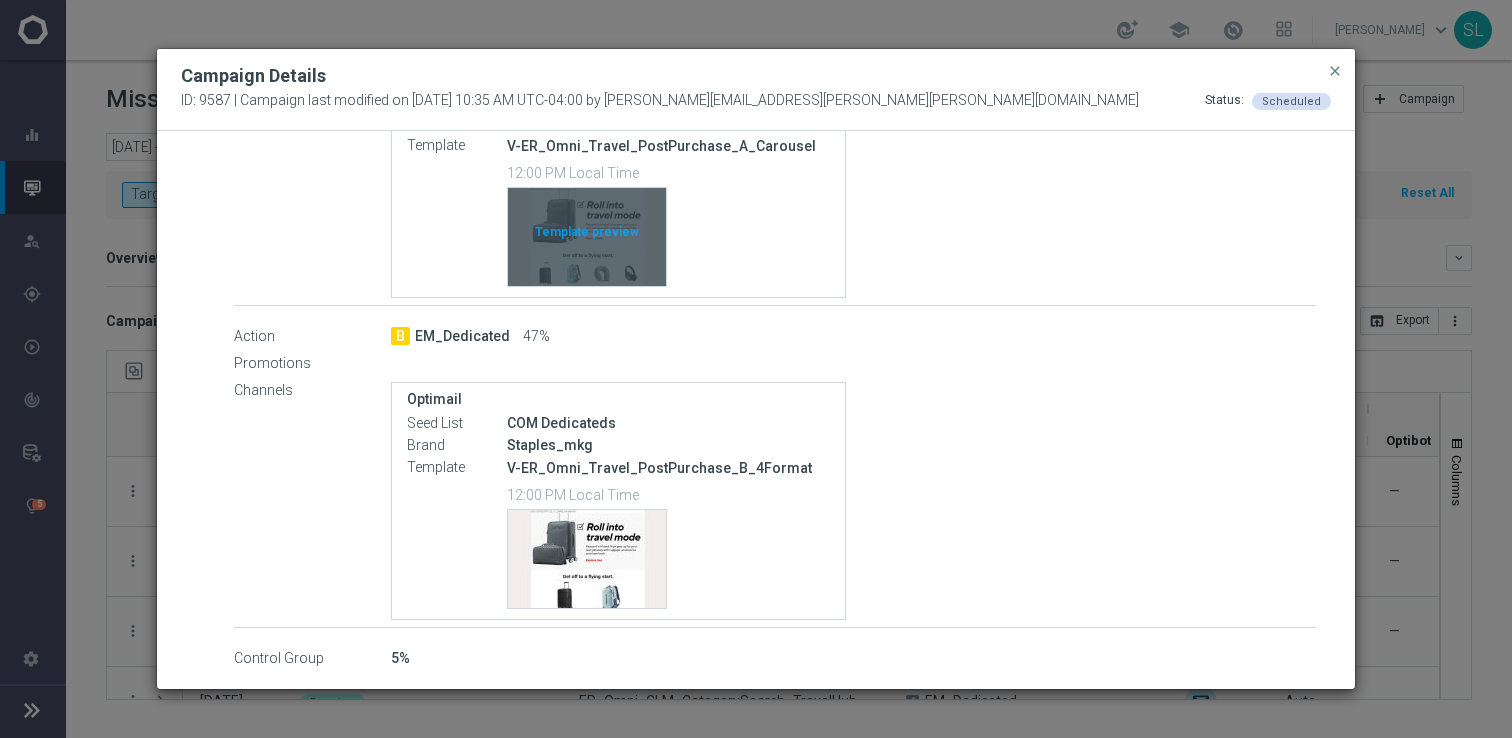 click on "Template preview" 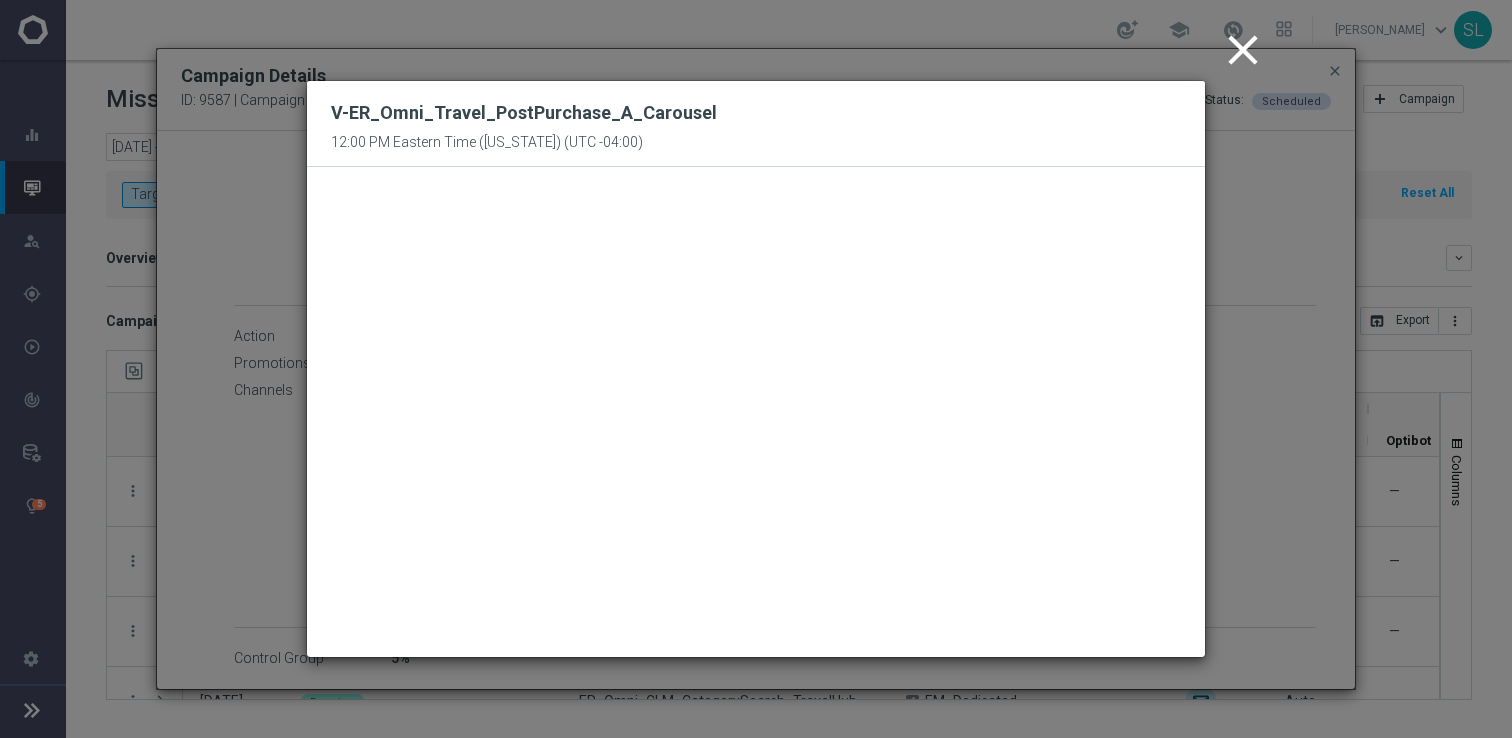 click on "close
V-ER_Omni_Travel_PostPurchase_A_Carousel
12:00 PM Eastern Time ([US_STATE]) (UTC -04:00)" 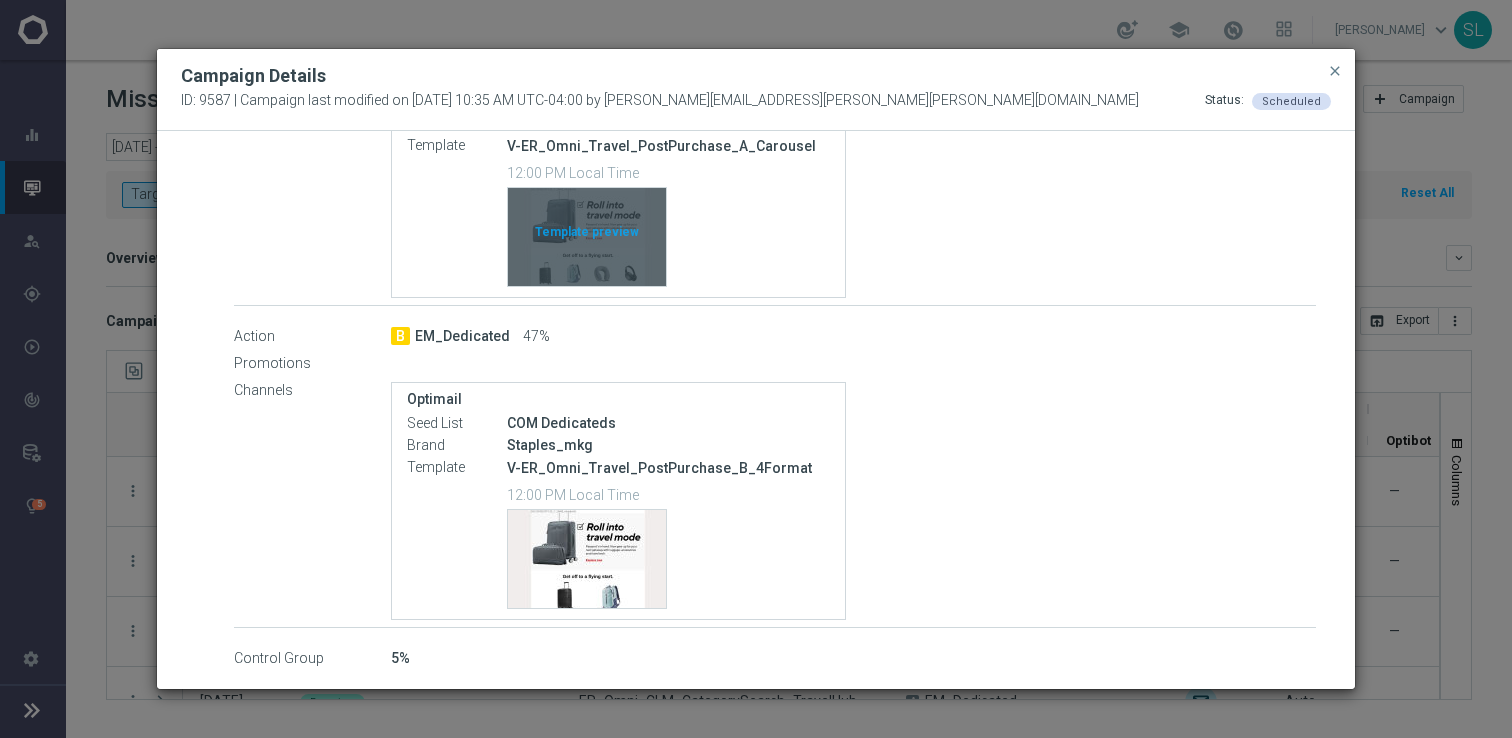 click on "Template preview" 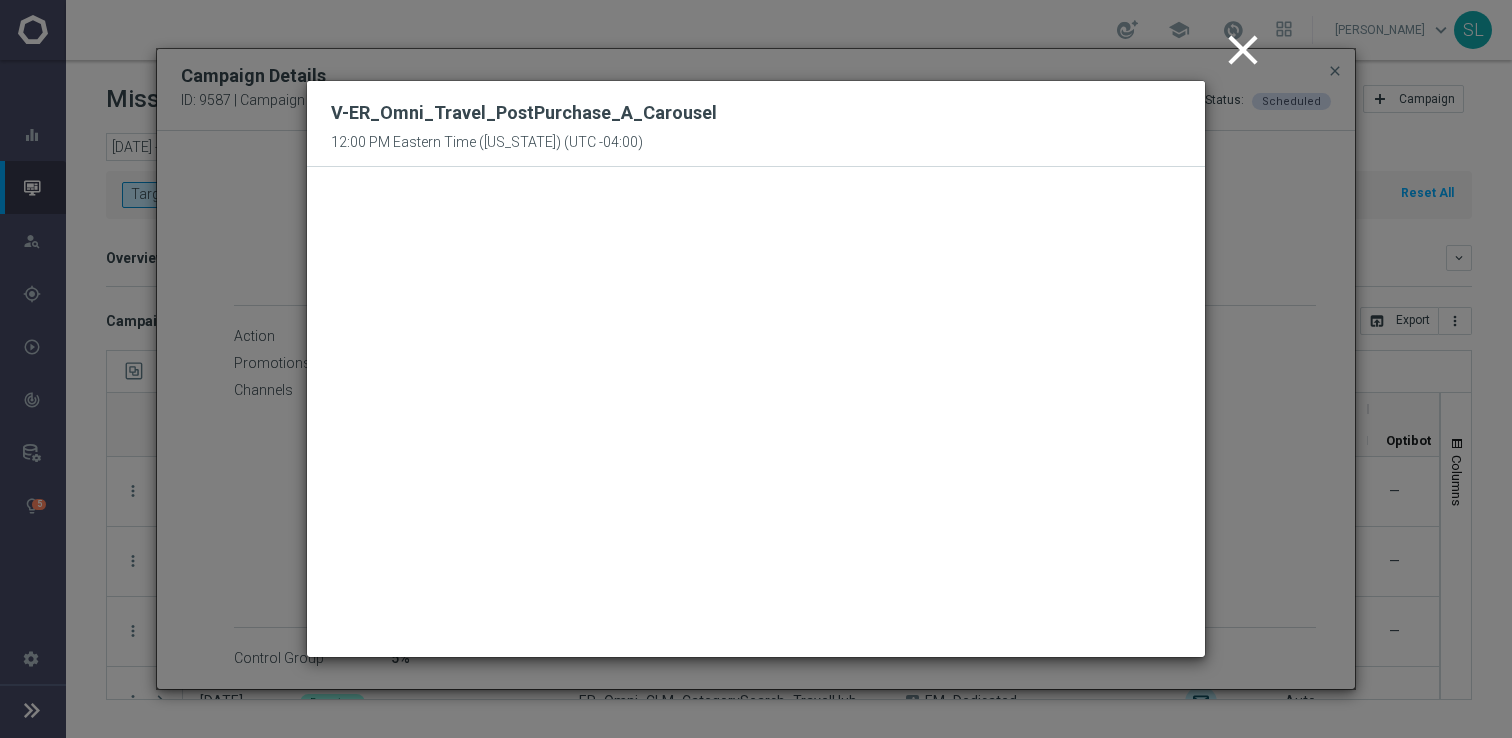 click on "close
V-ER_Omni_Travel_PostPurchase_A_Carousel
12:00 PM Eastern Time ([US_STATE]) (UTC -04:00)" 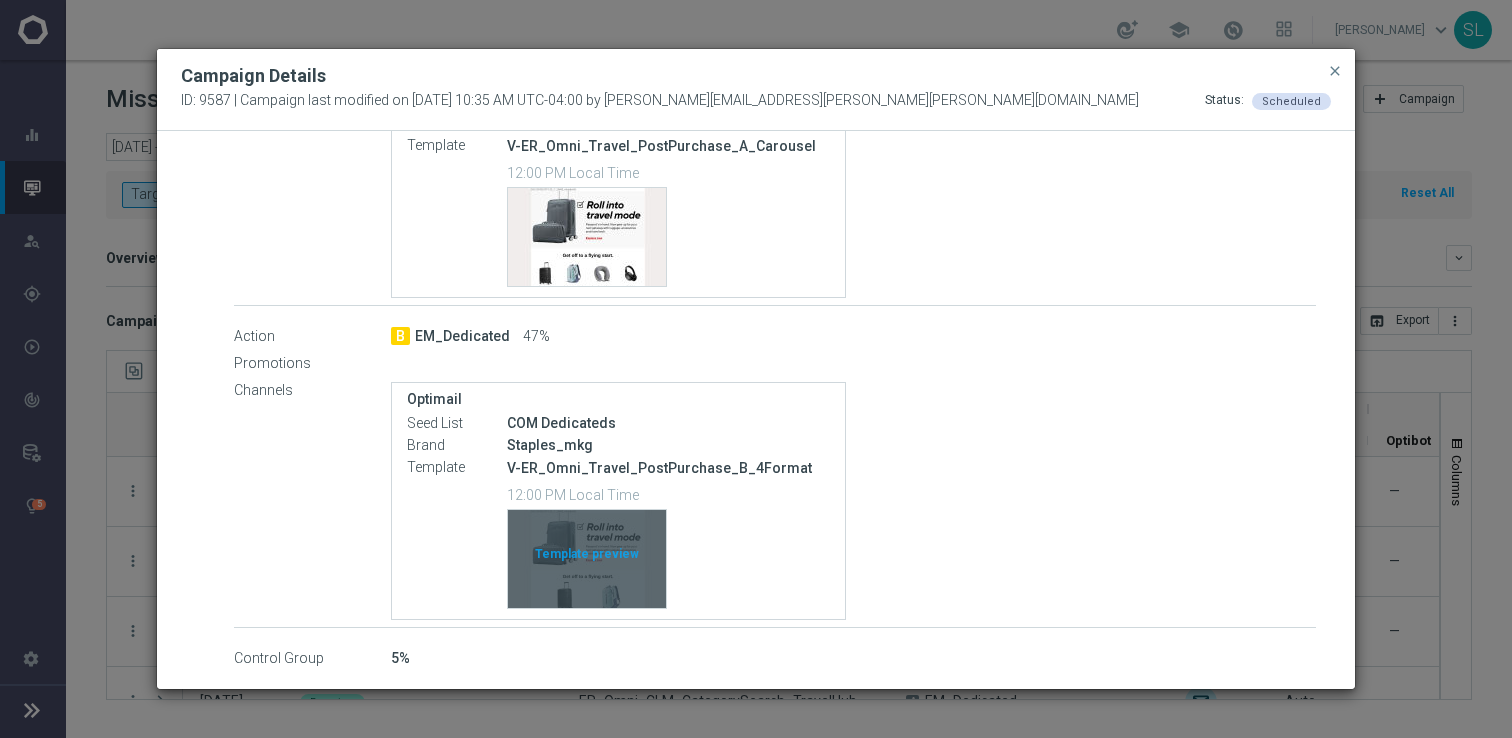 click on "Template preview" 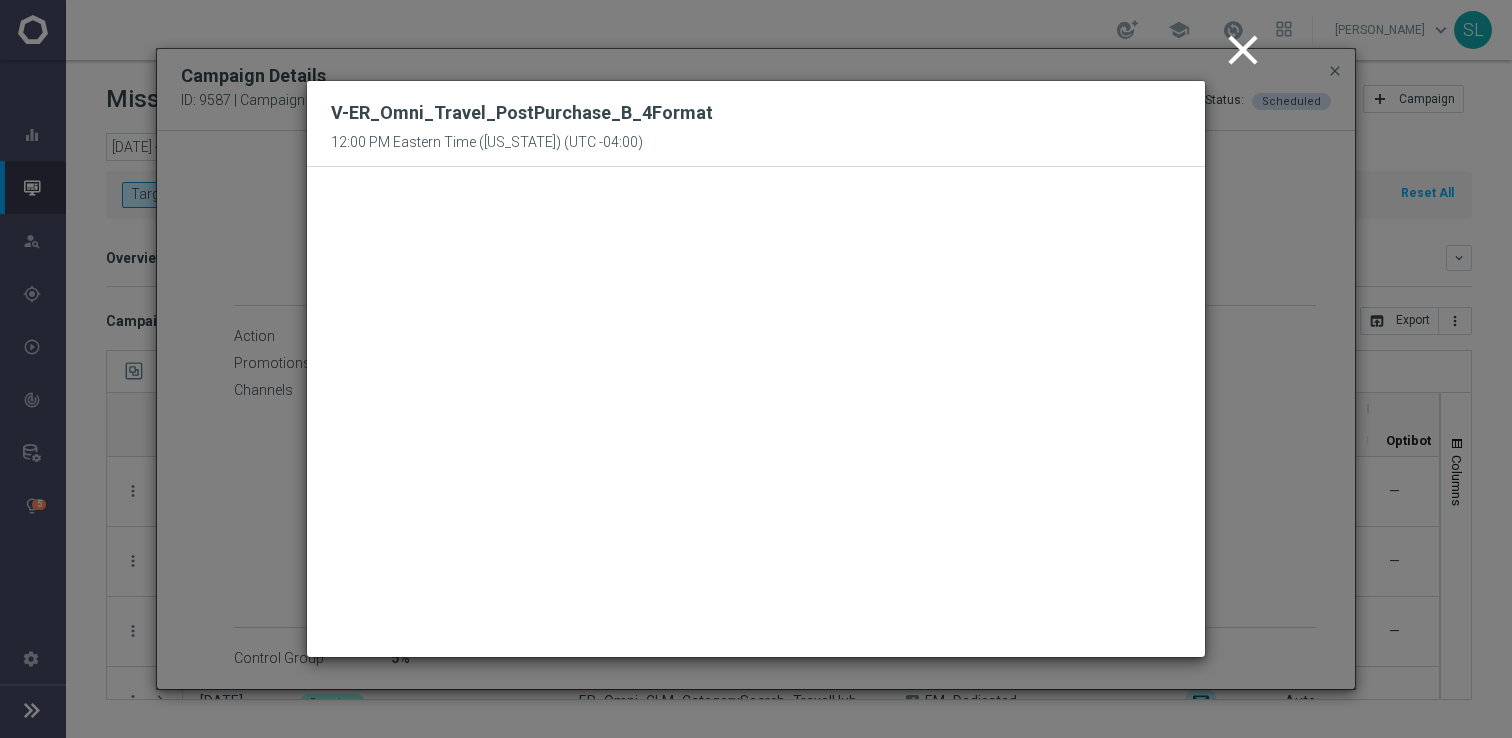 click on "close
V-ER_Omni_Travel_PostPurchase_B_4Format
12:00 PM Eastern Time ([US_STATE]) (UTC -04:00)" 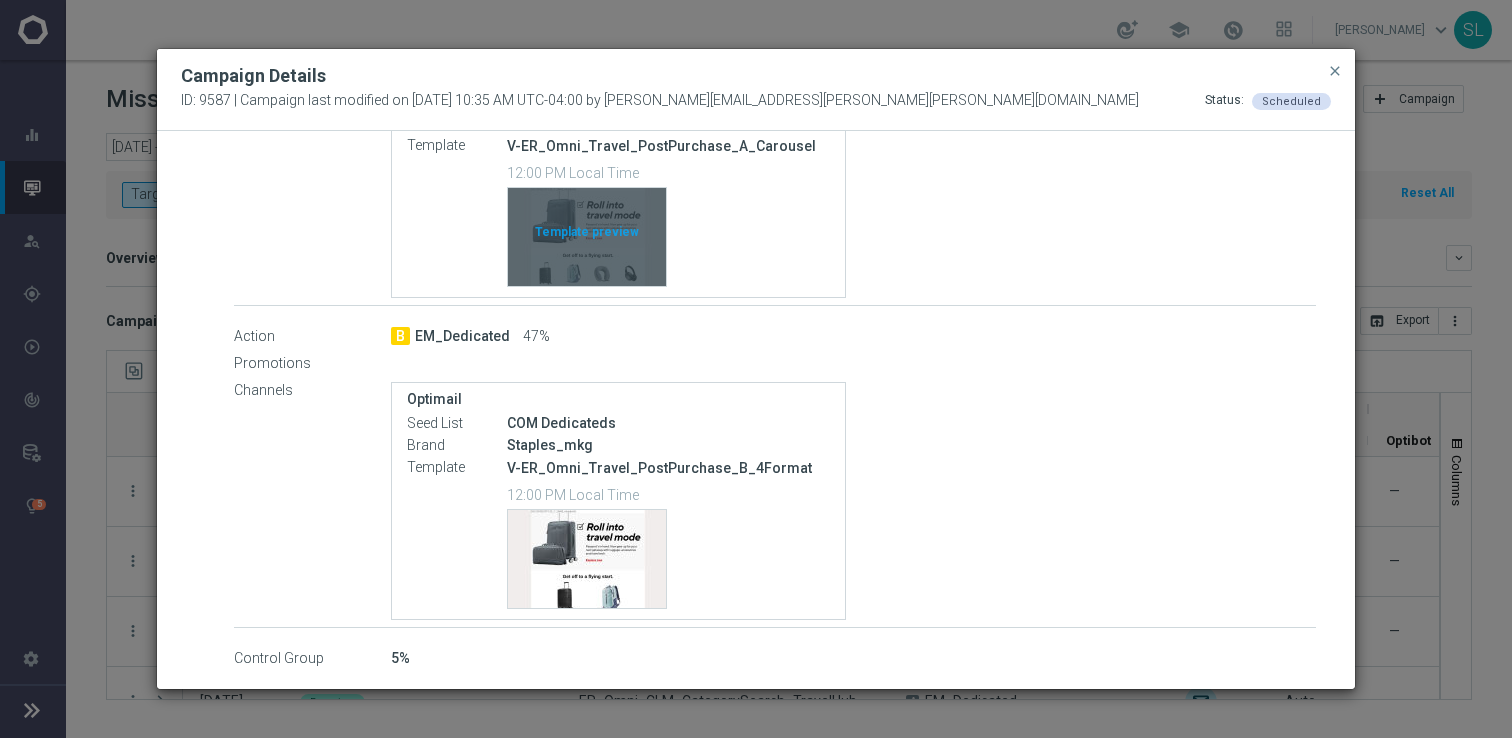 click on "Template preview" 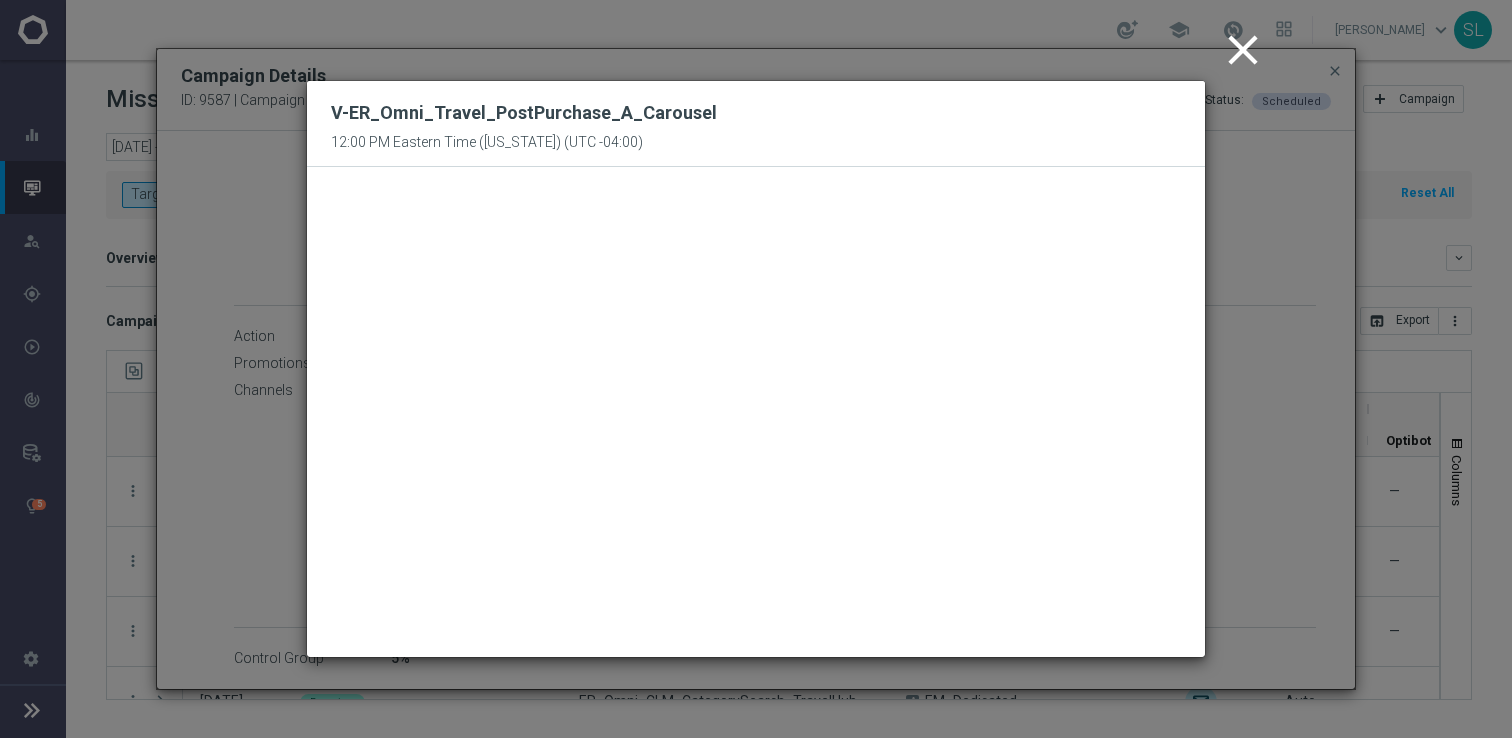 click on "close" 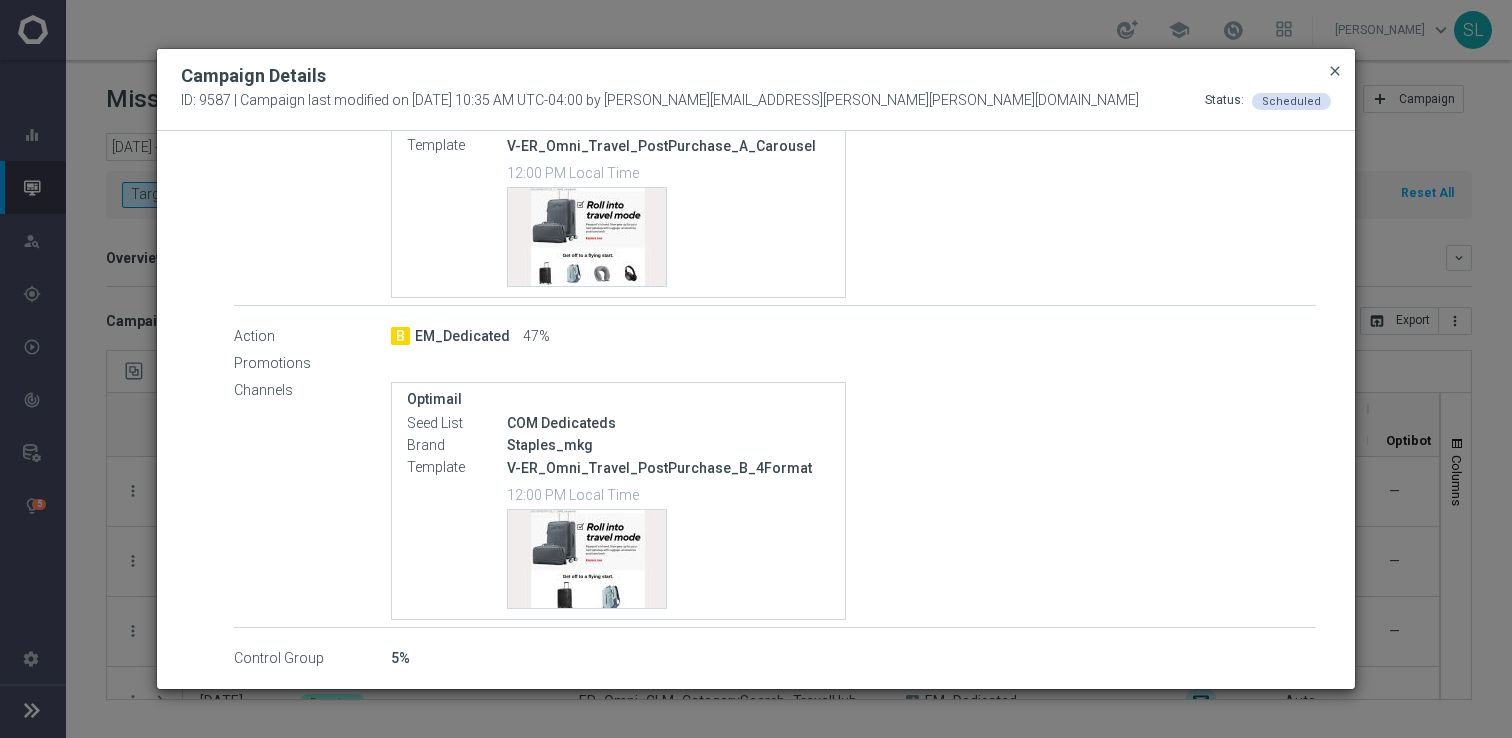 click on "close" 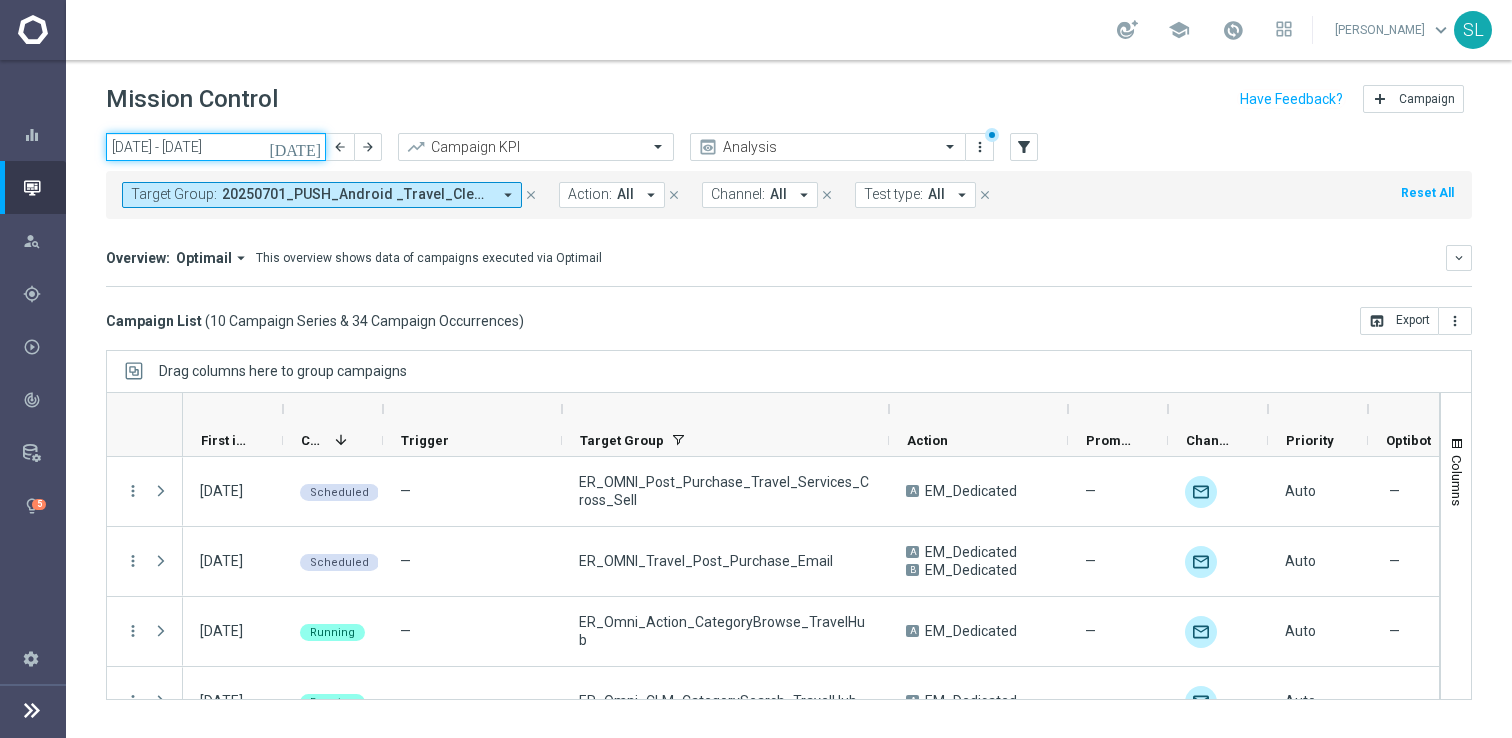 click on "[DATE] - [DATE]" 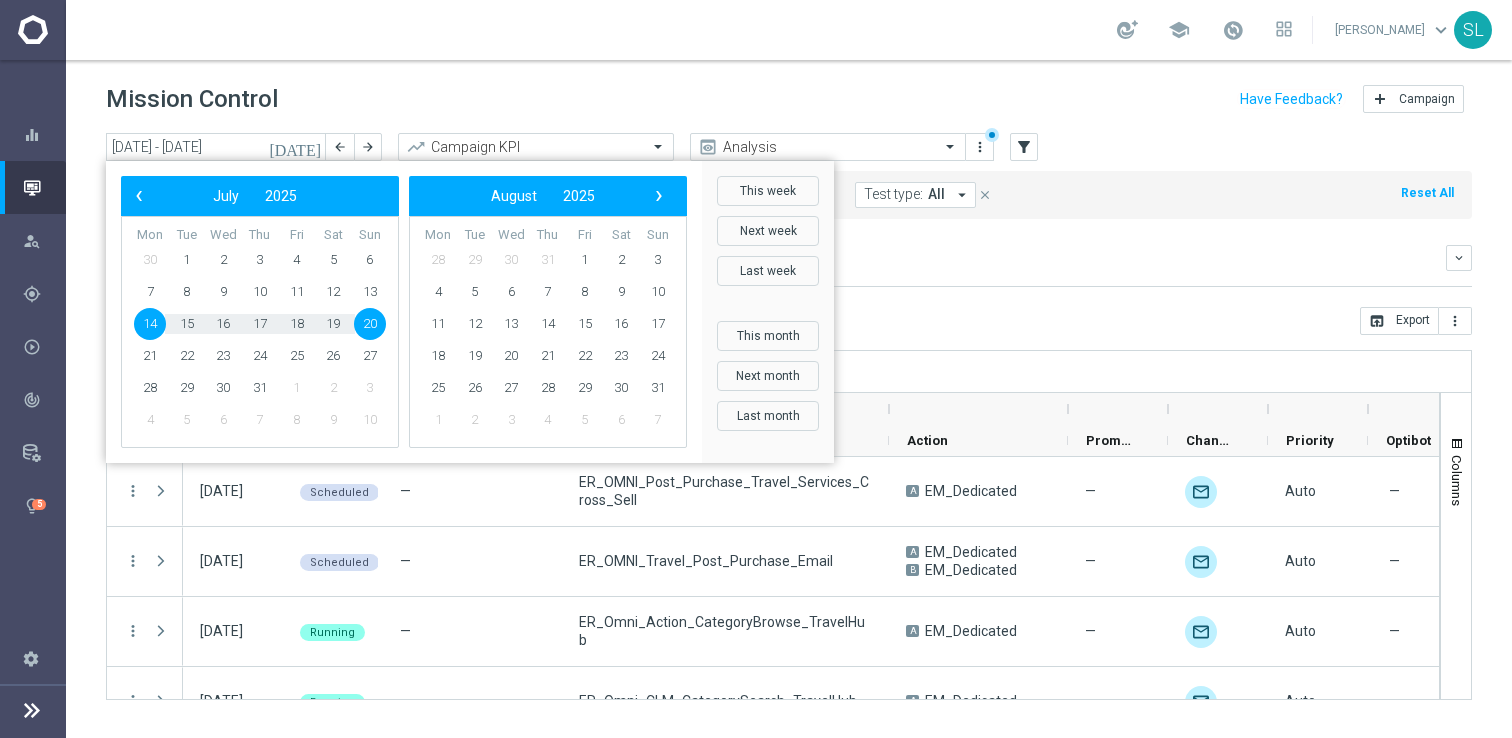 click on "14" 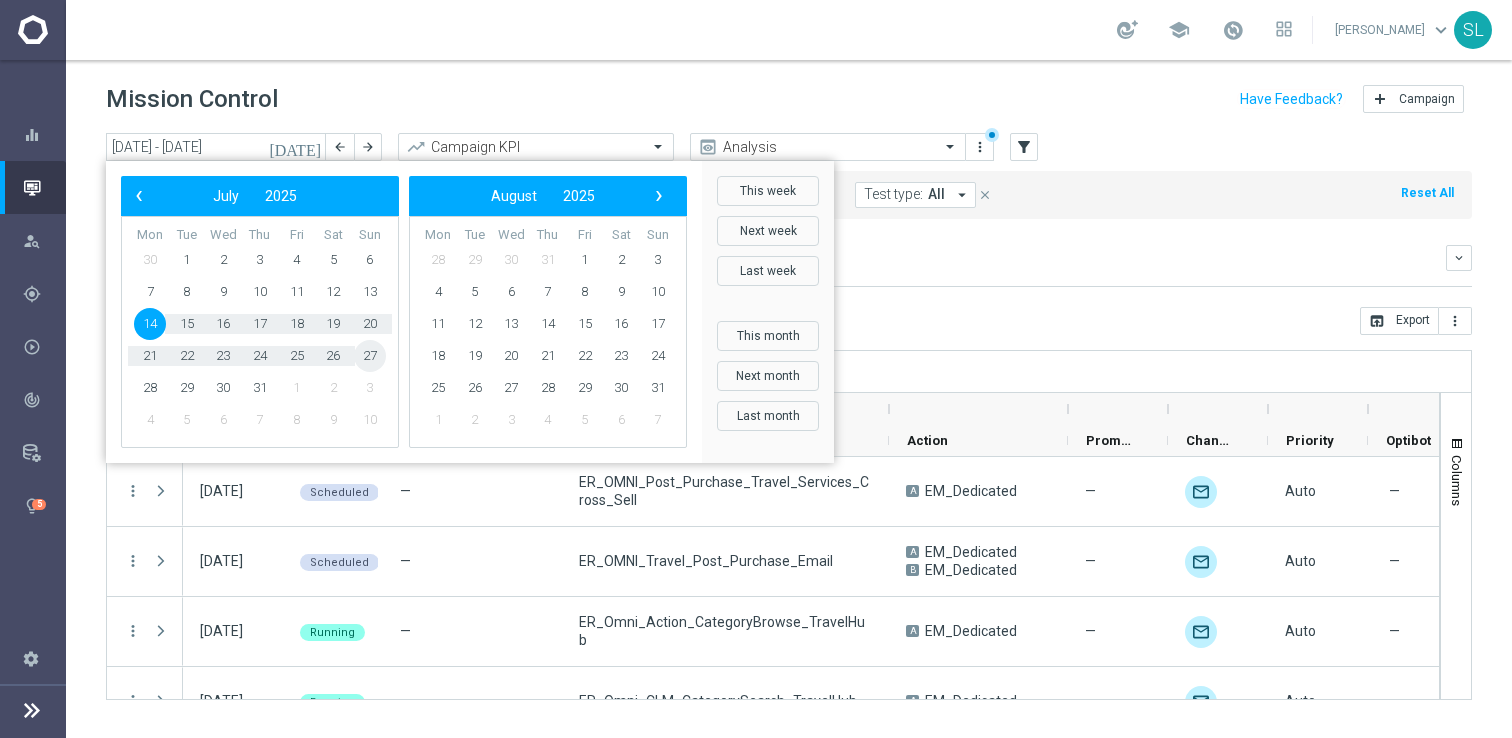 click on "27" 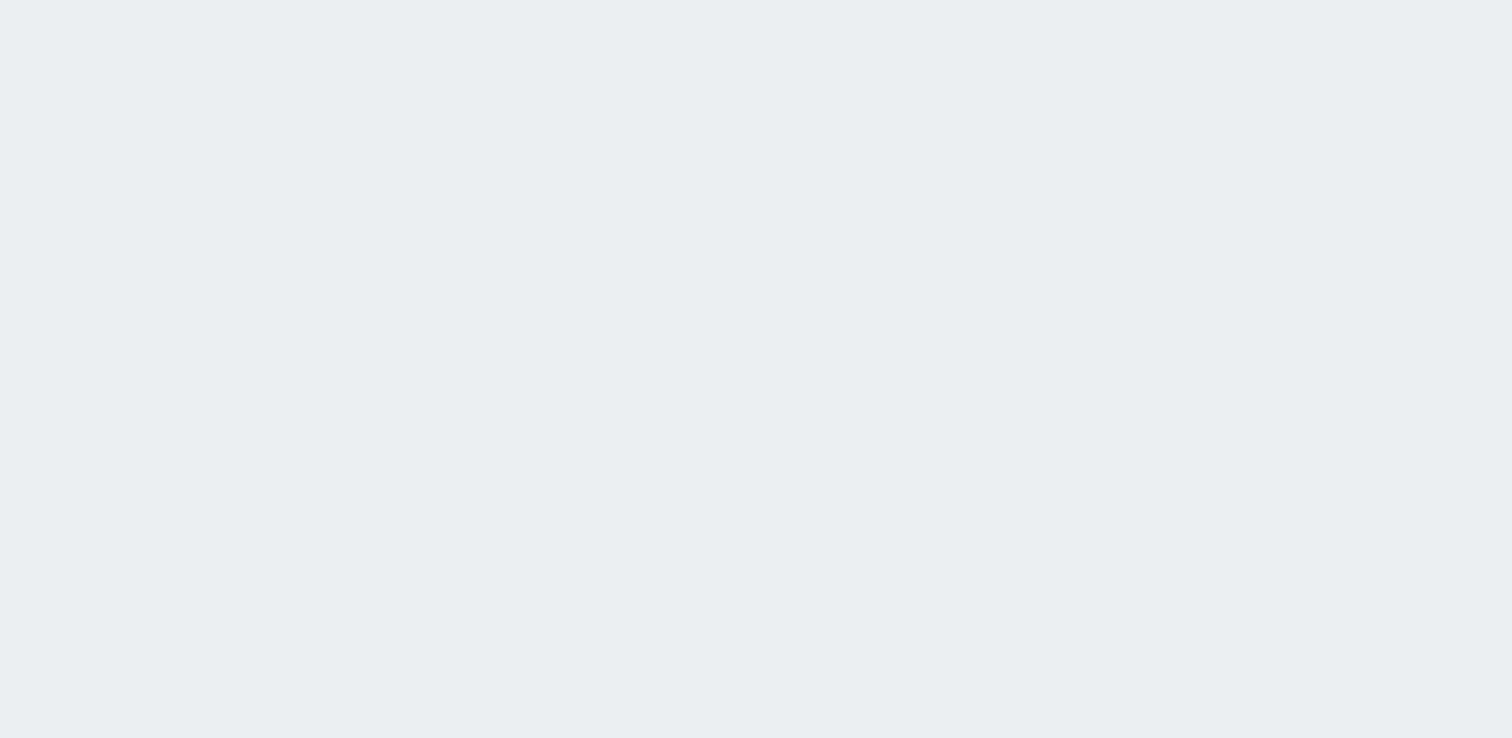 scroll, scrollTop: 0, scrollLeft: 0, axis: both 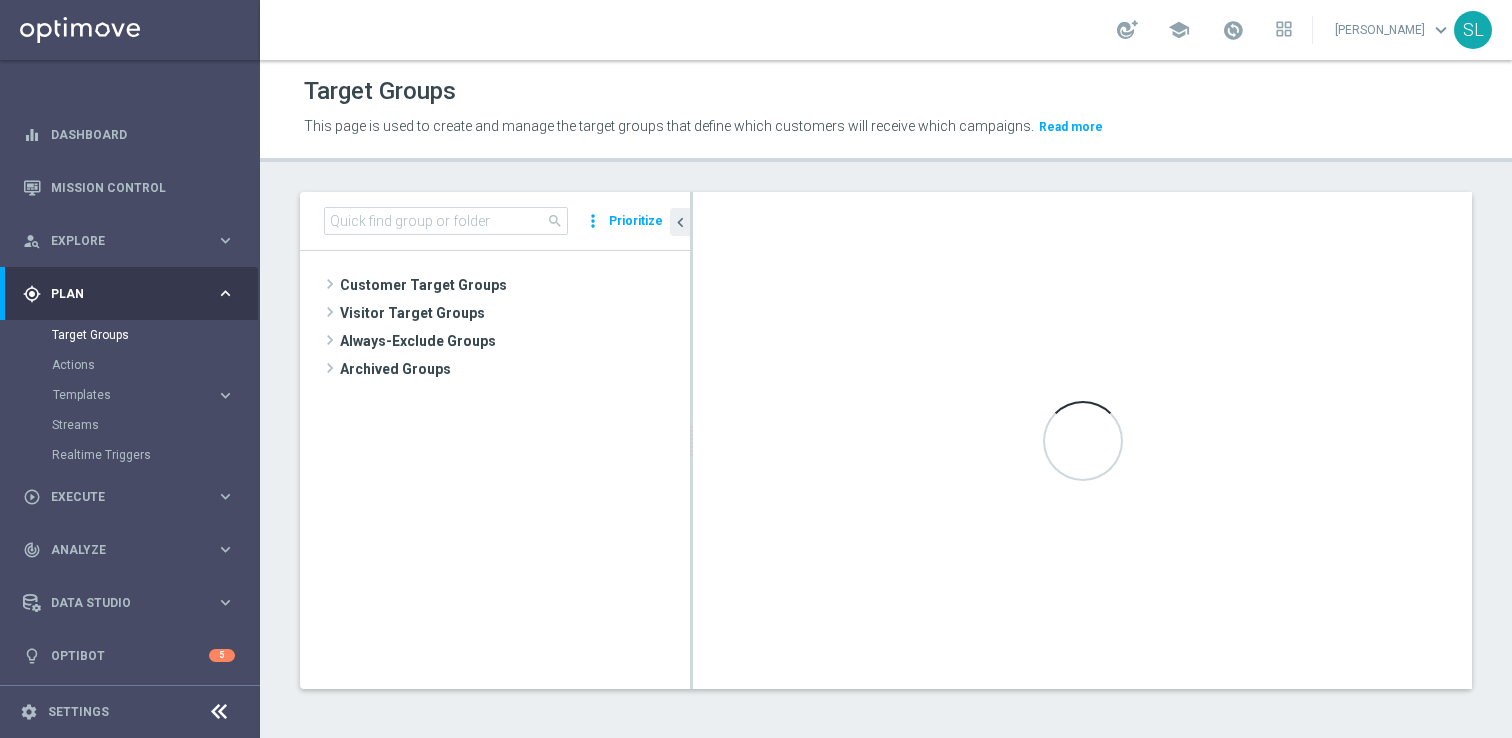 click at bounding box center [219, 712] 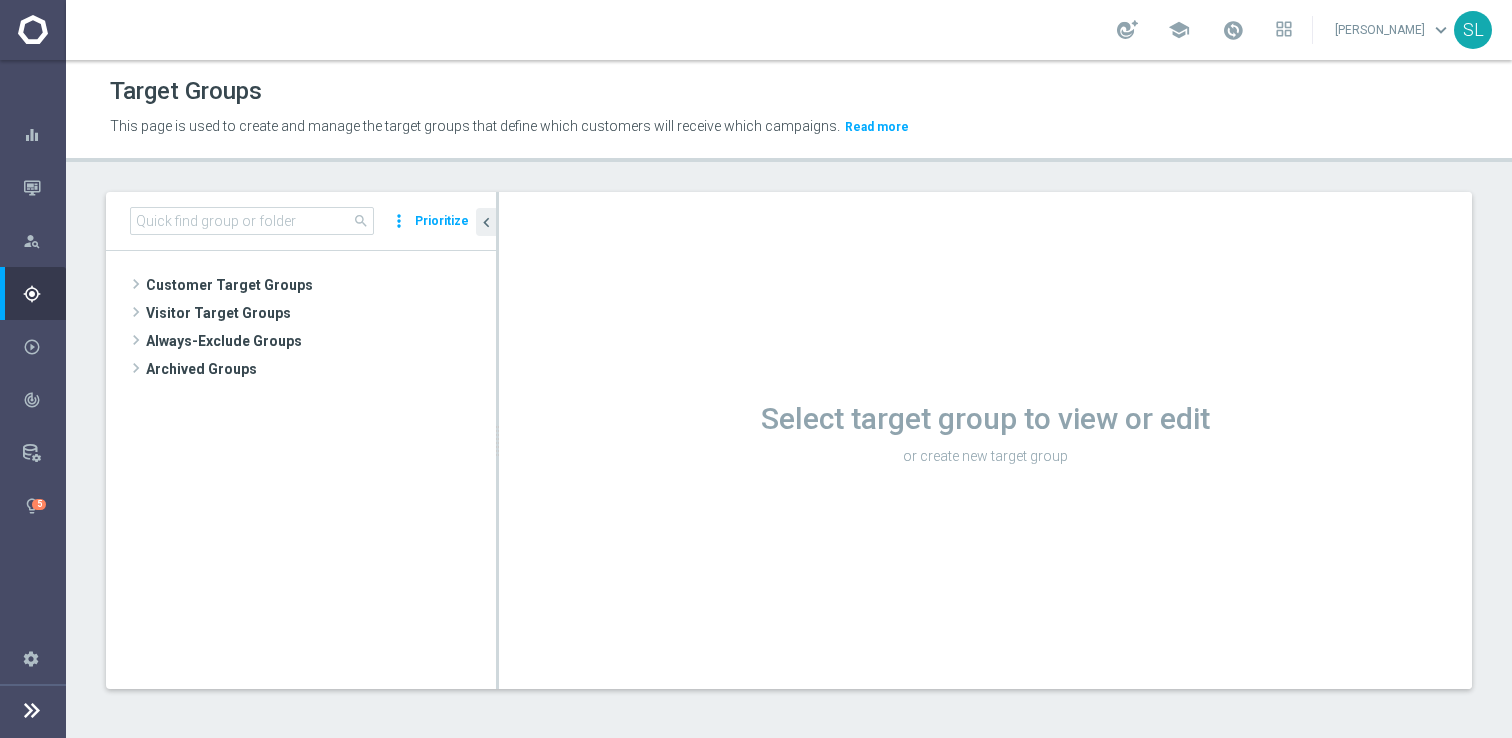 scroll, scrollTop: 1367, scrollLeft: 0, axis: vertical 